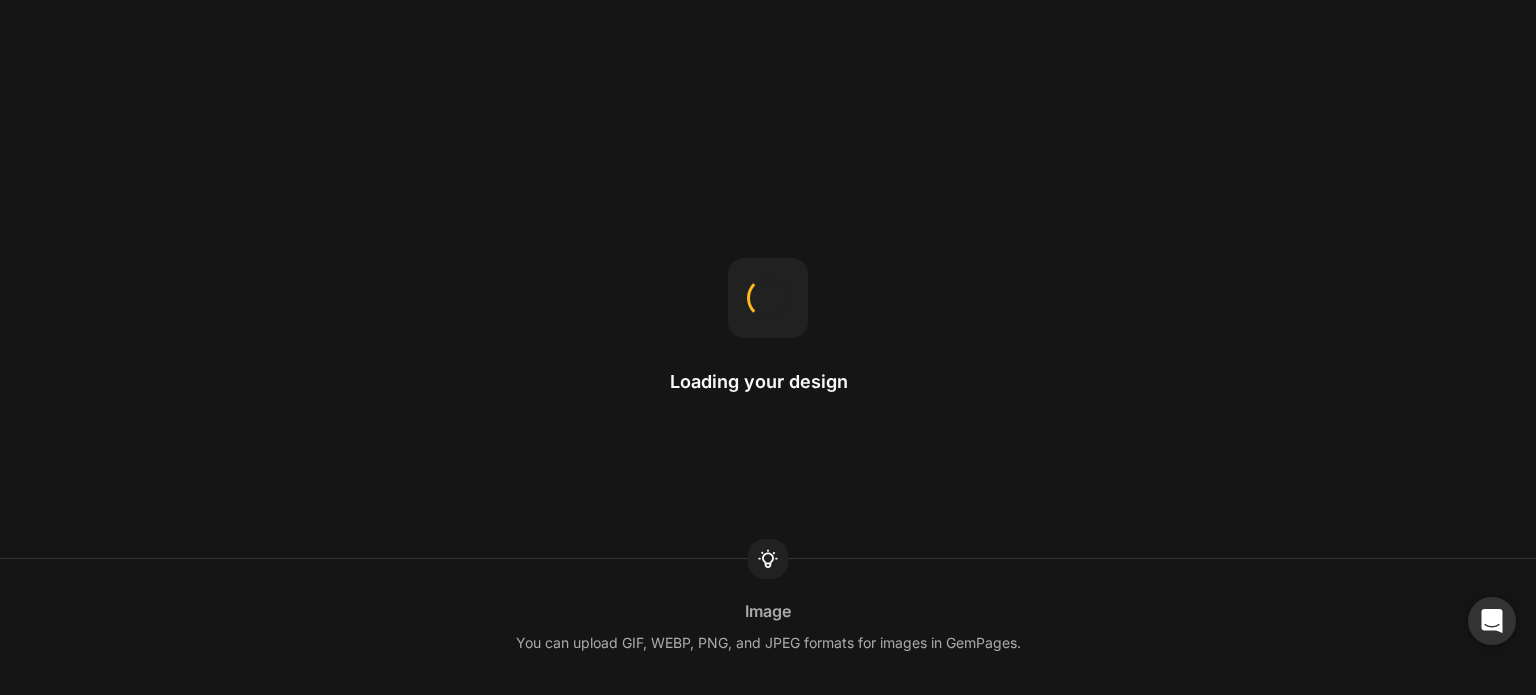 scroll, scrollTop: 0, scrollLeft: 0, axis: both 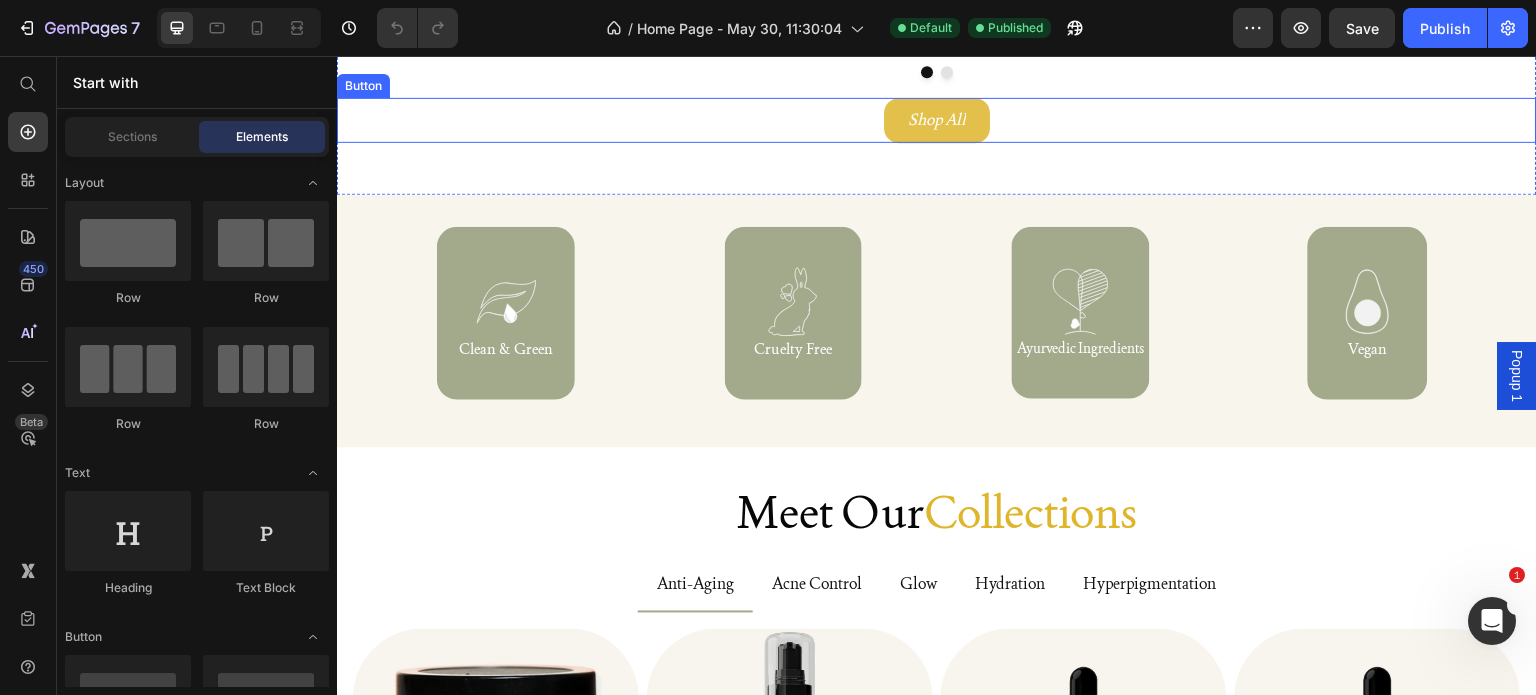 click on "Shop All" at bounding box center [937, 120] 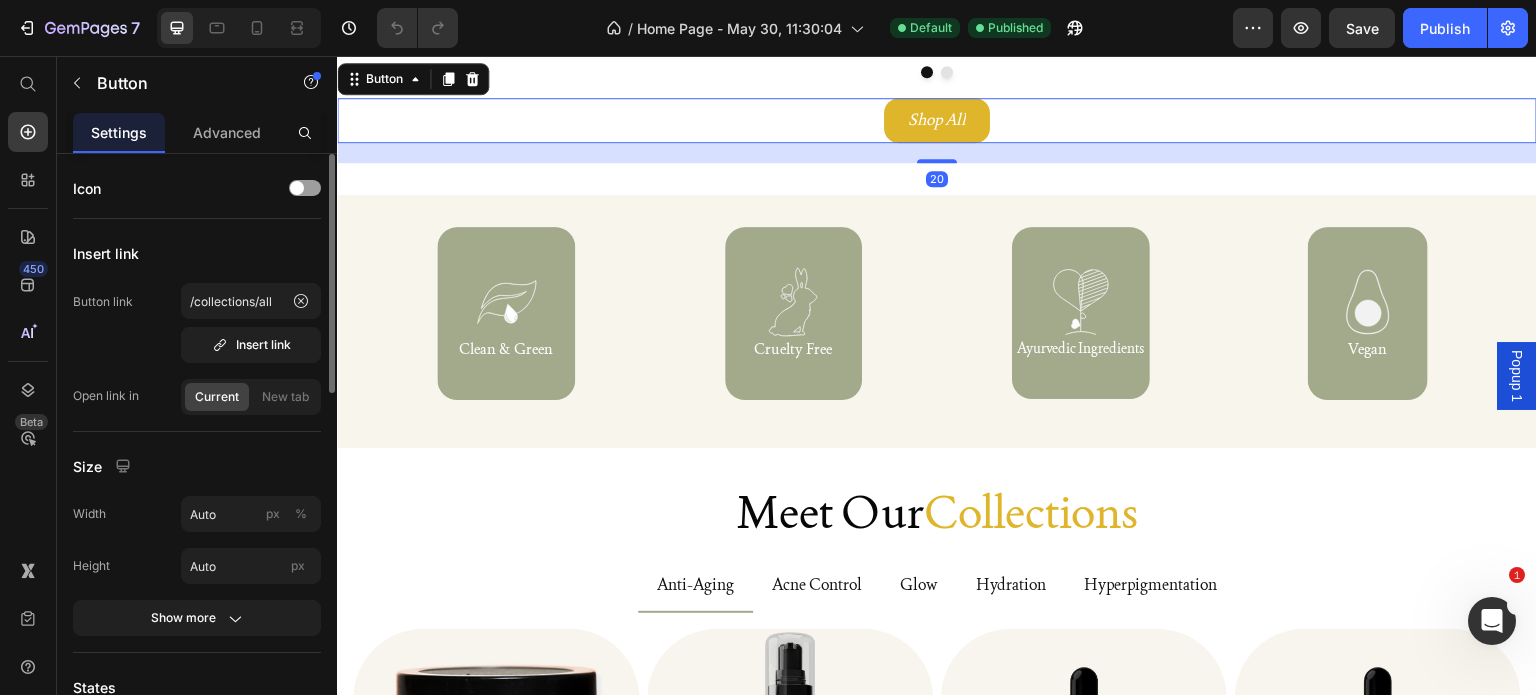 scroll, scrollTop: 500, scrollLeft: 0, axis: vertical 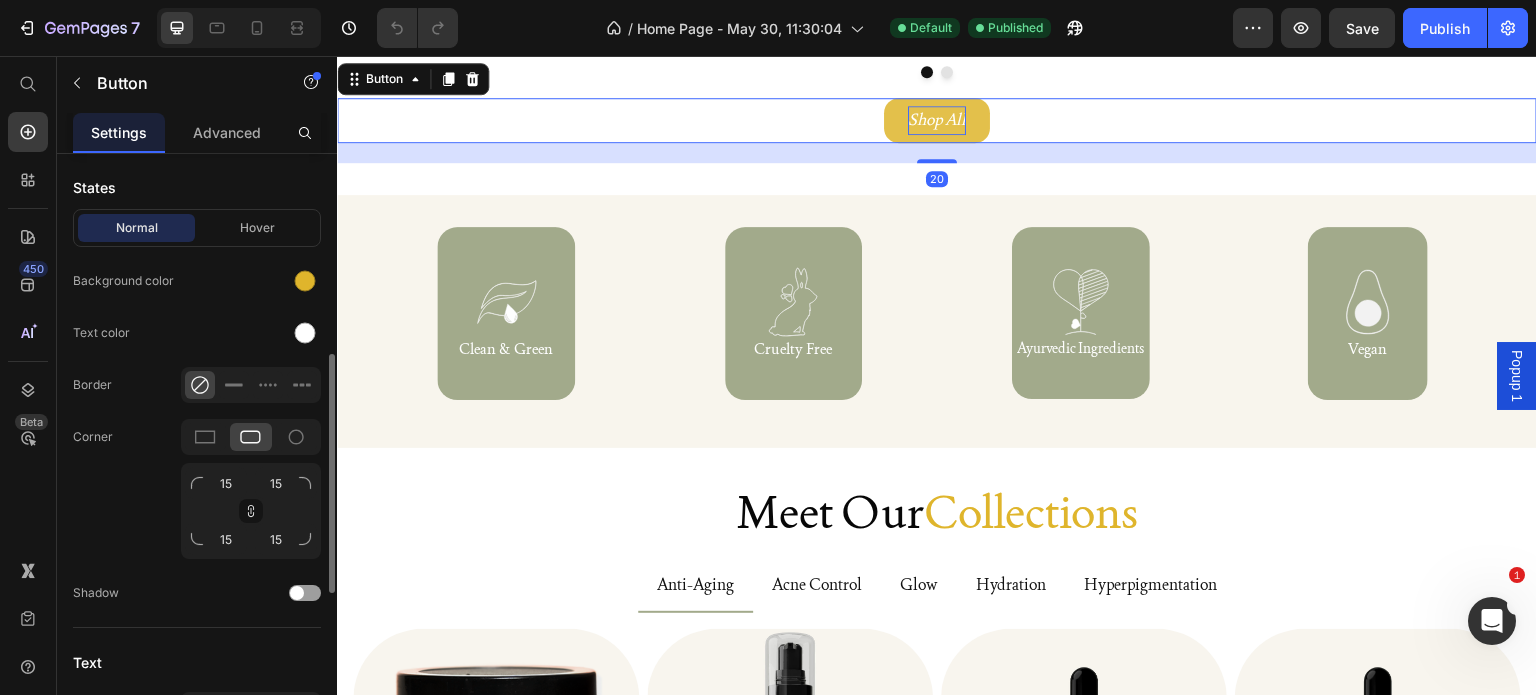 click on "Shop All" at bounding box center (937, 119) 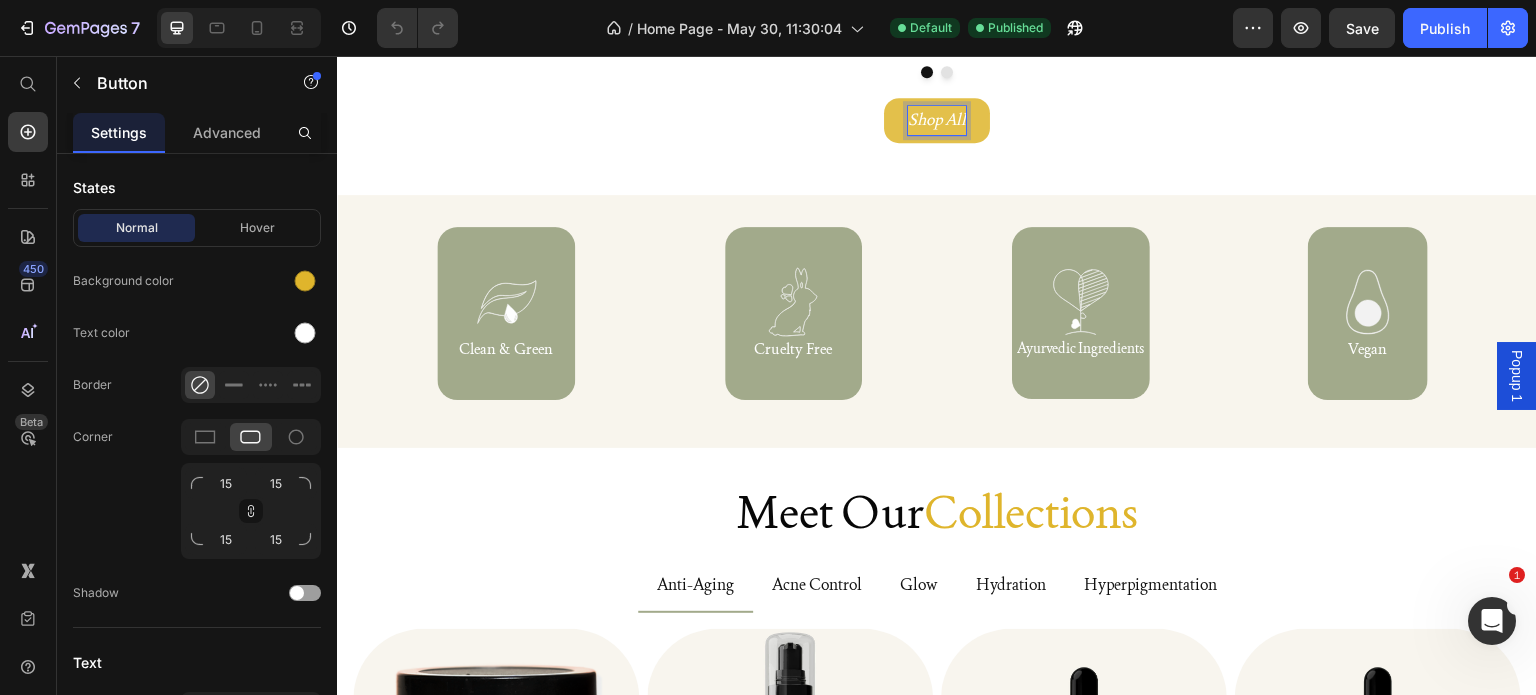 click on "Shop All" at bounding box center [937, 119] 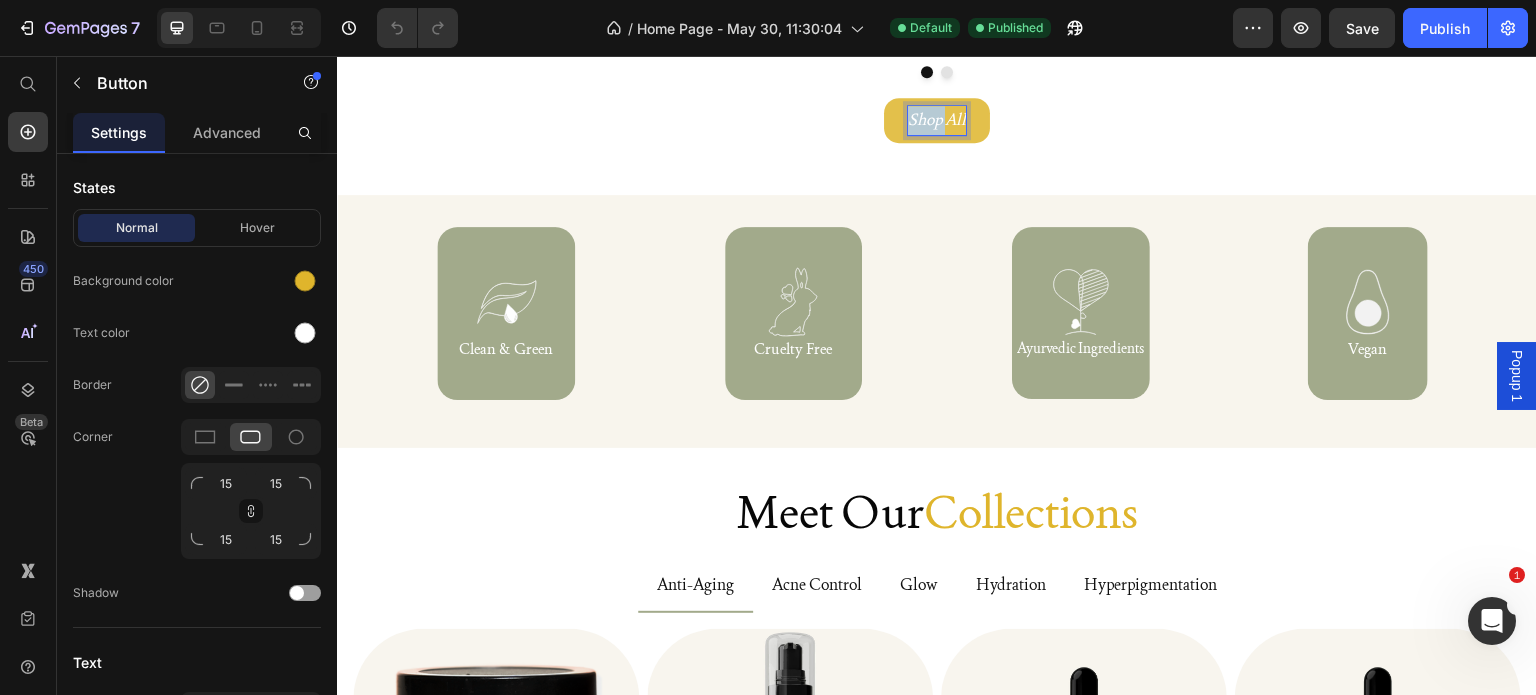 click on "Shop All" at bounding box center [937, 119] 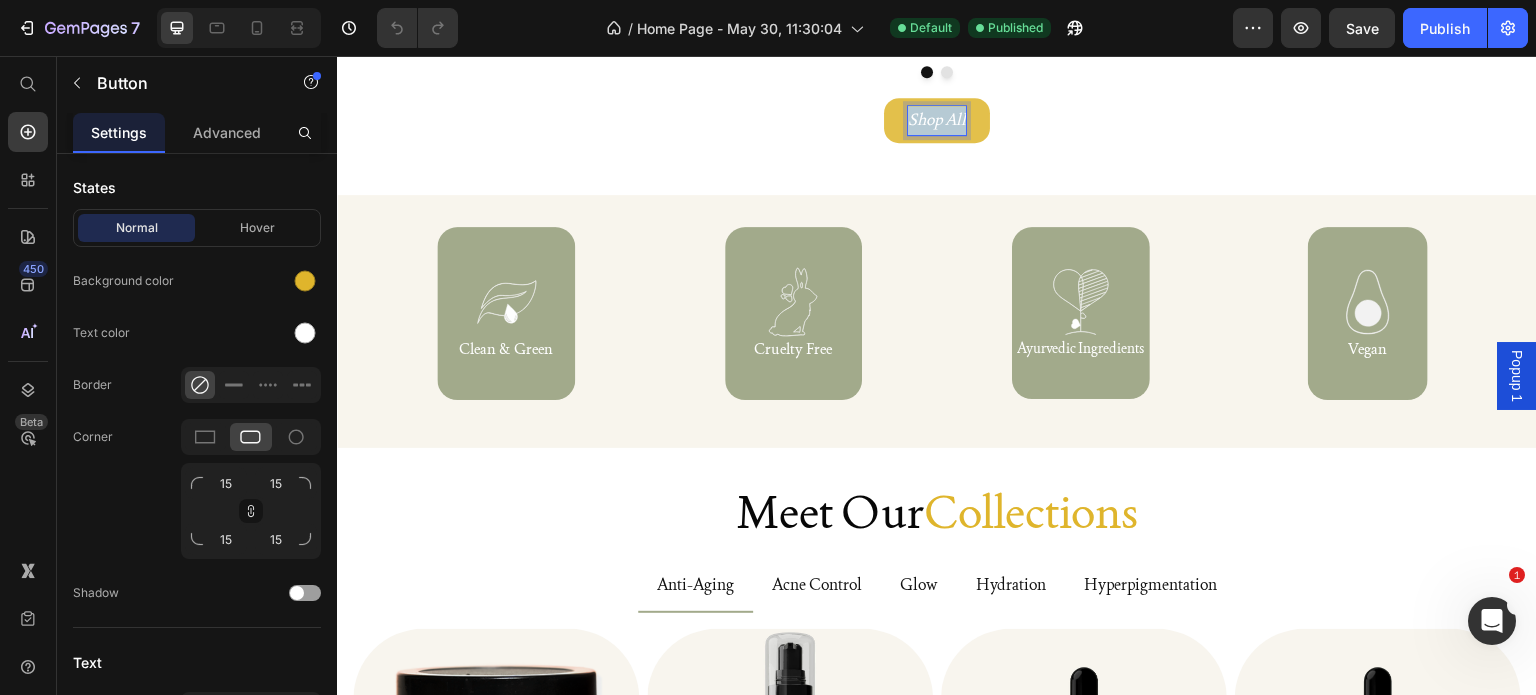 click on "Shop All" at bounding box center [937, 119] 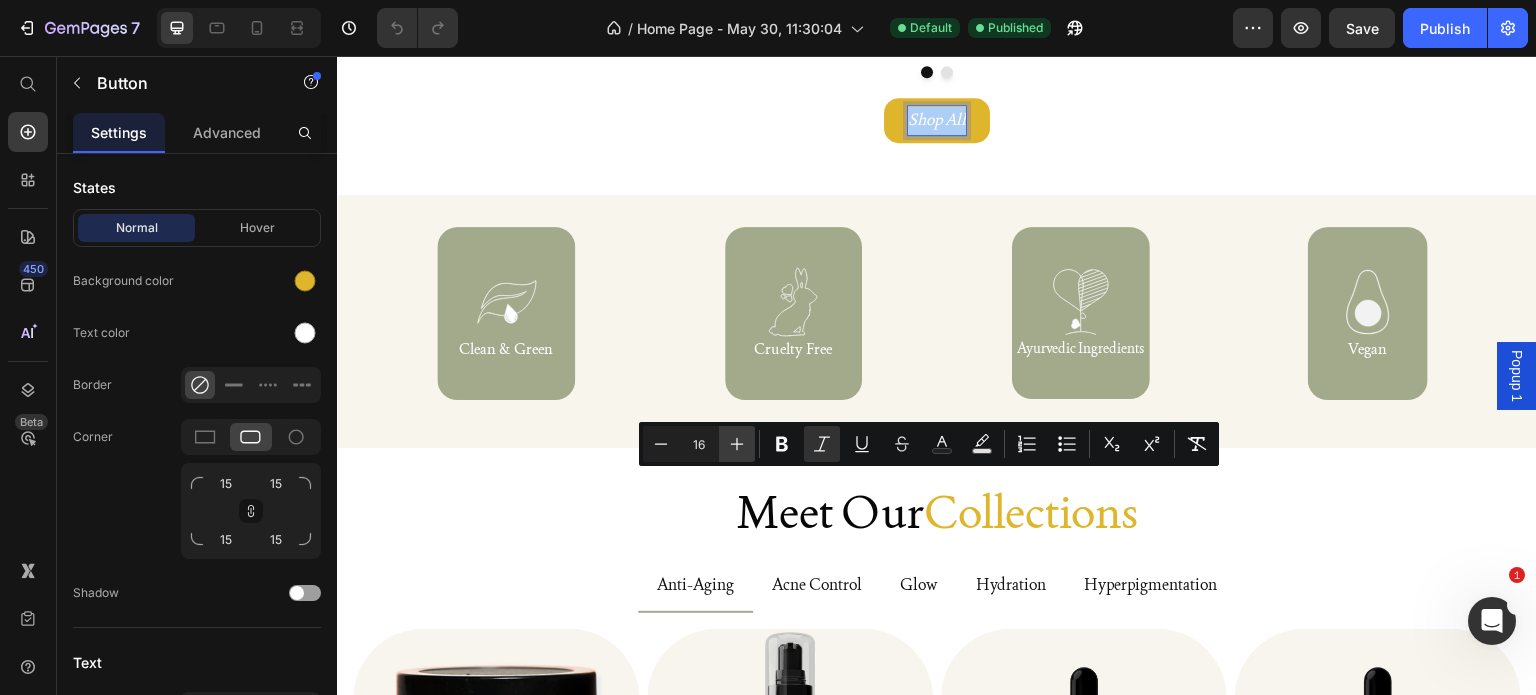 click 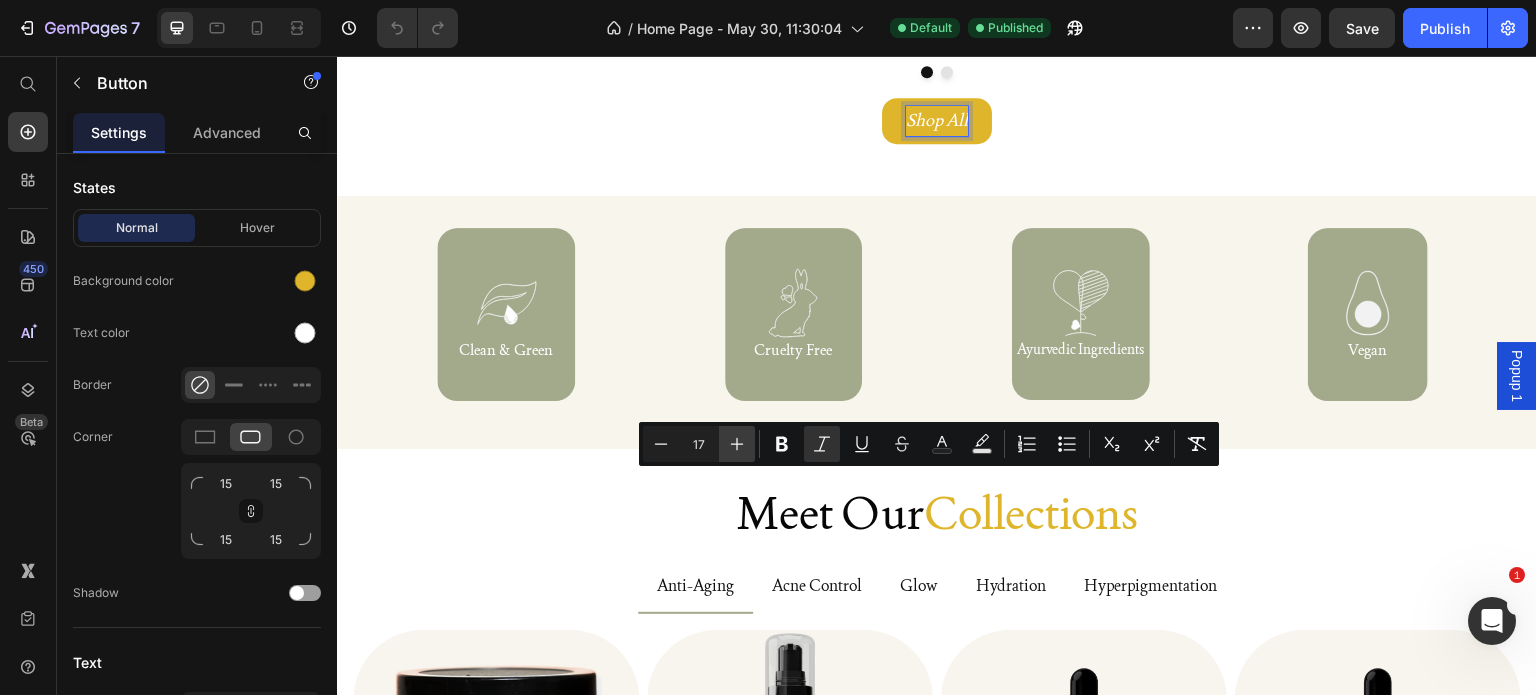 click 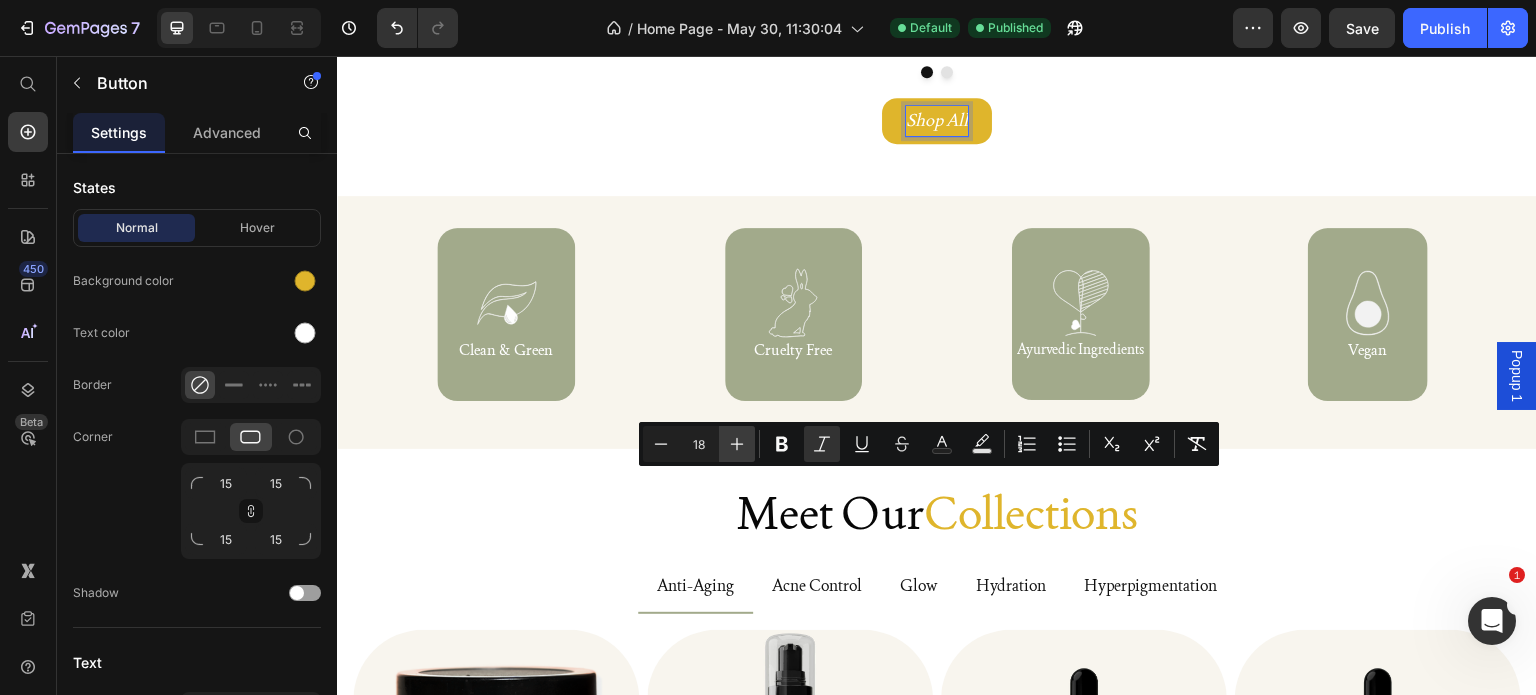 click 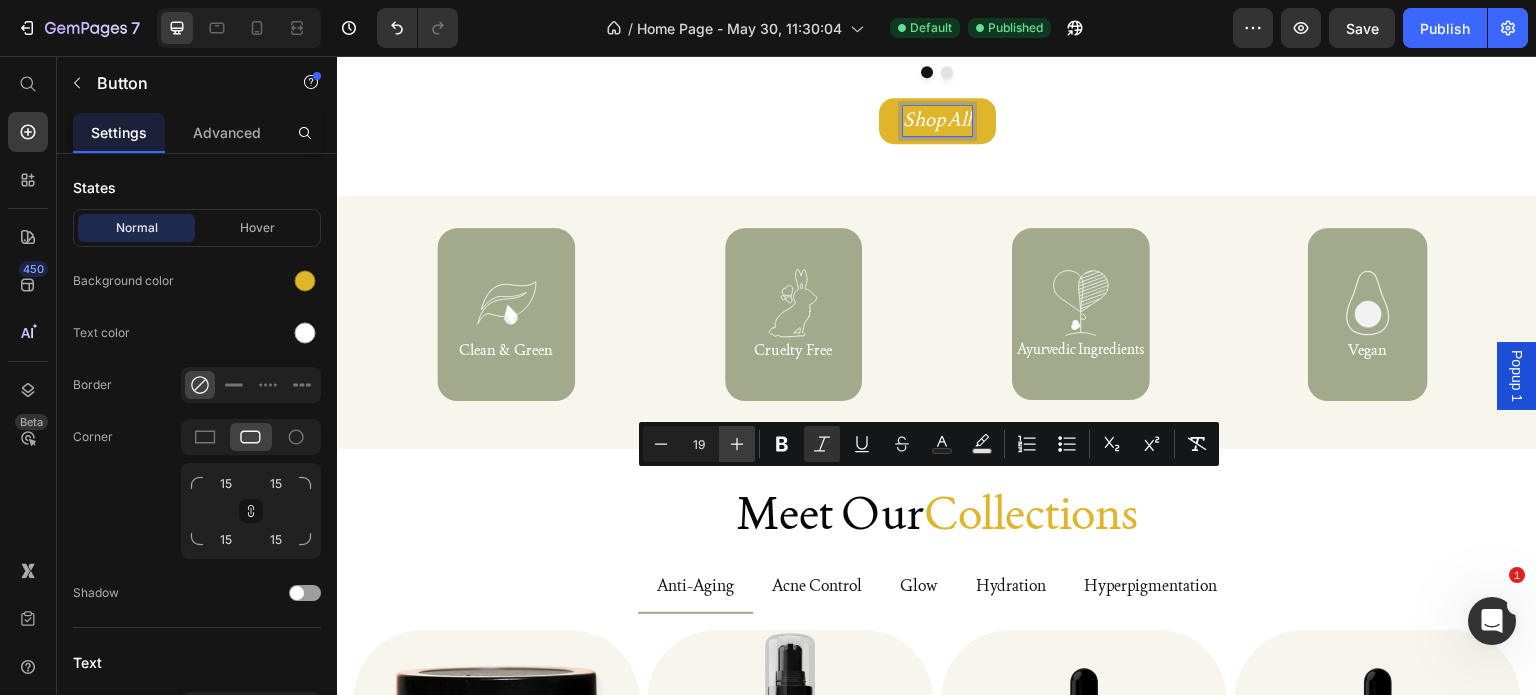 click 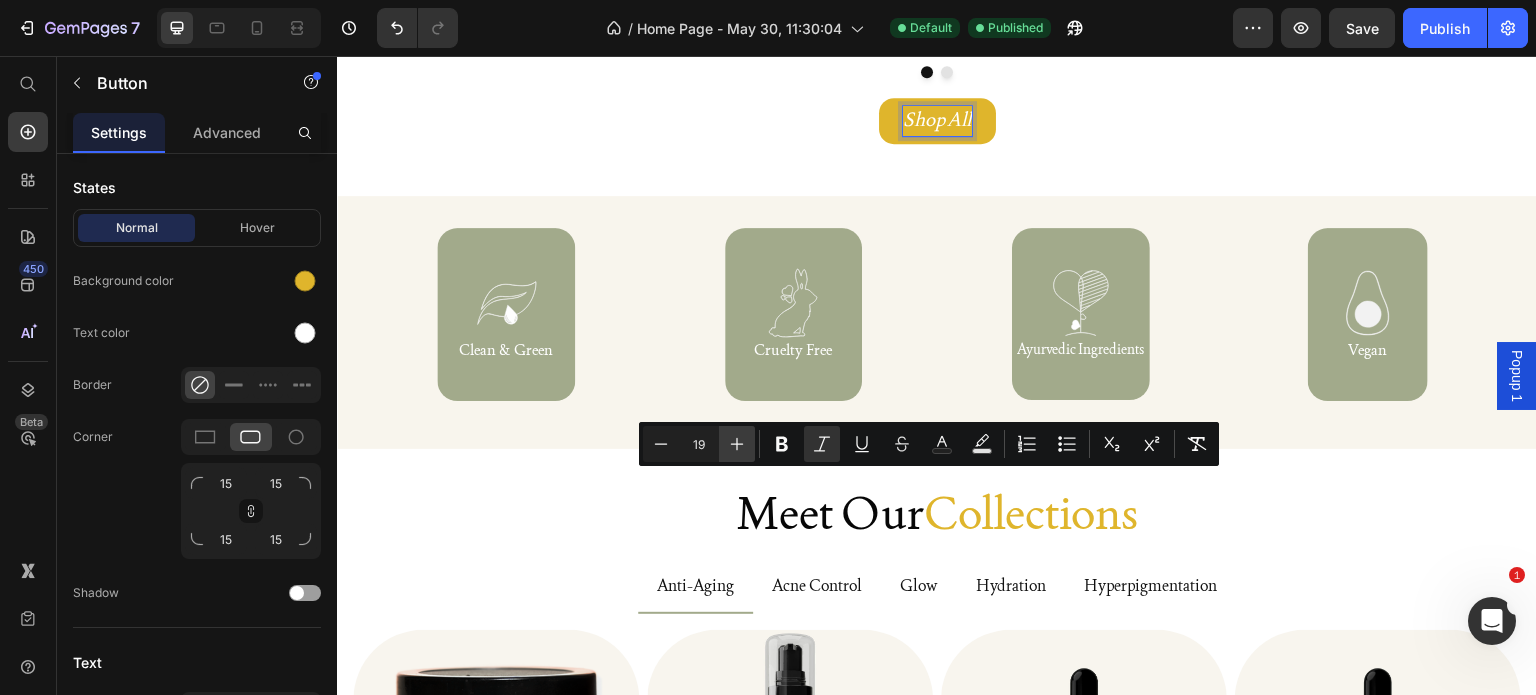 type on "20" 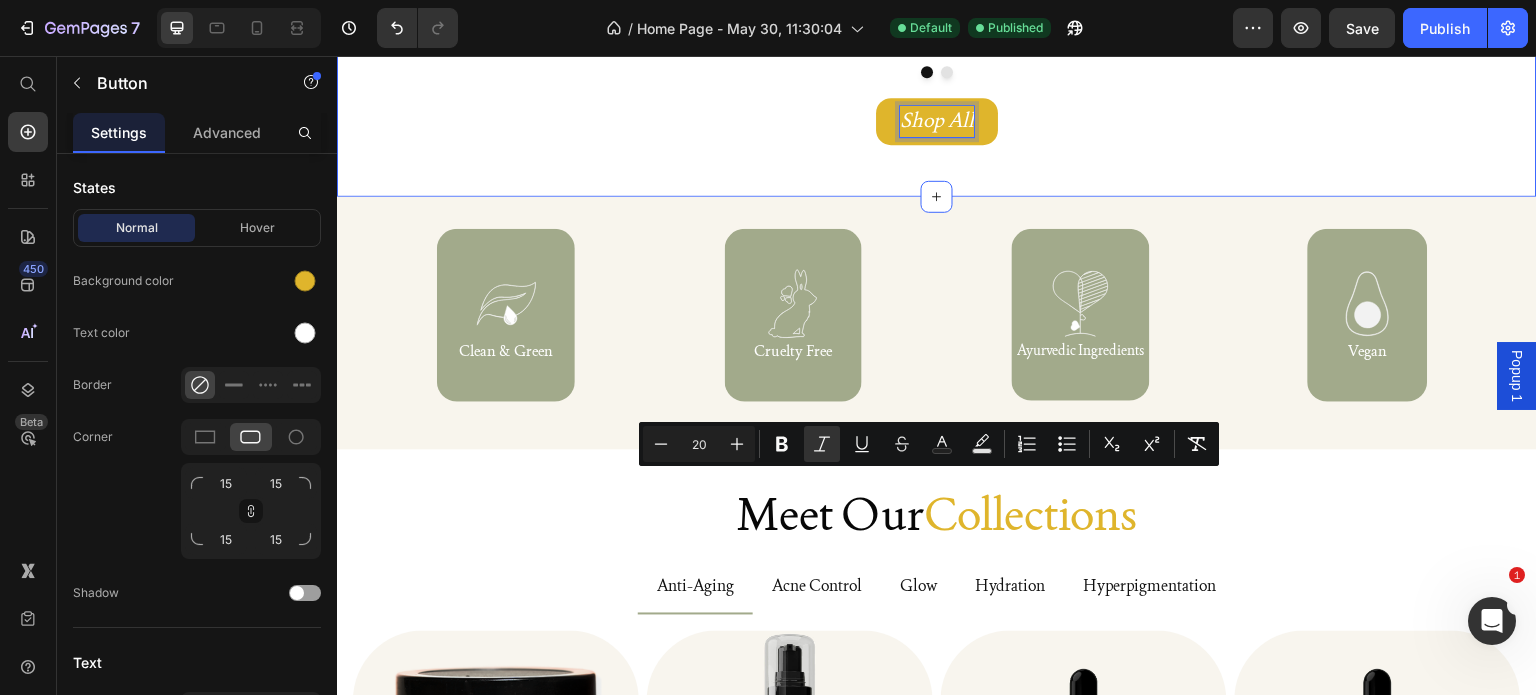 click on "Product Images Turmeric and Sandalwood Face Mask Product Title $33.00 Product Price $0.00 Product Price Row Add To cart Product Cart Button Buy it now Dynamic Checkout Row Row Product Images Coconut Pulling Oil Mouthwash Product Title $15.00 Product Price $0.00 Product Price Row Add To cart Product Cart Button Buy it now Dynamic Checkout Row Row Product Images Saffron Brightening Serum Product Title $69.00 Product Price $0.00 Product Price Row Add To cart Product Cart Button Buy it now Dynamic Checkout Row Row Product Images Turmeric Brightening Glow Oil Product Title $39.00 Product Price $0.00 Product Price Row Add To cart Product Cart Button Buy it now Dynamic Checkout Row Row Product Images Rose & Jasmine Face Cleanser Product Title $24.00 Product Price $0.00 Product Price Row Add To cart Product Cart Button Buy it now Dynamic Checkout Row Row Product Images Ashwagandha Face Moisturizer Product Title $36.00 Product Price $0.00 Product Price Row Add To cart Product Cart Button Buy it now Dynamic Checkout" at bounding box center (937, -96) 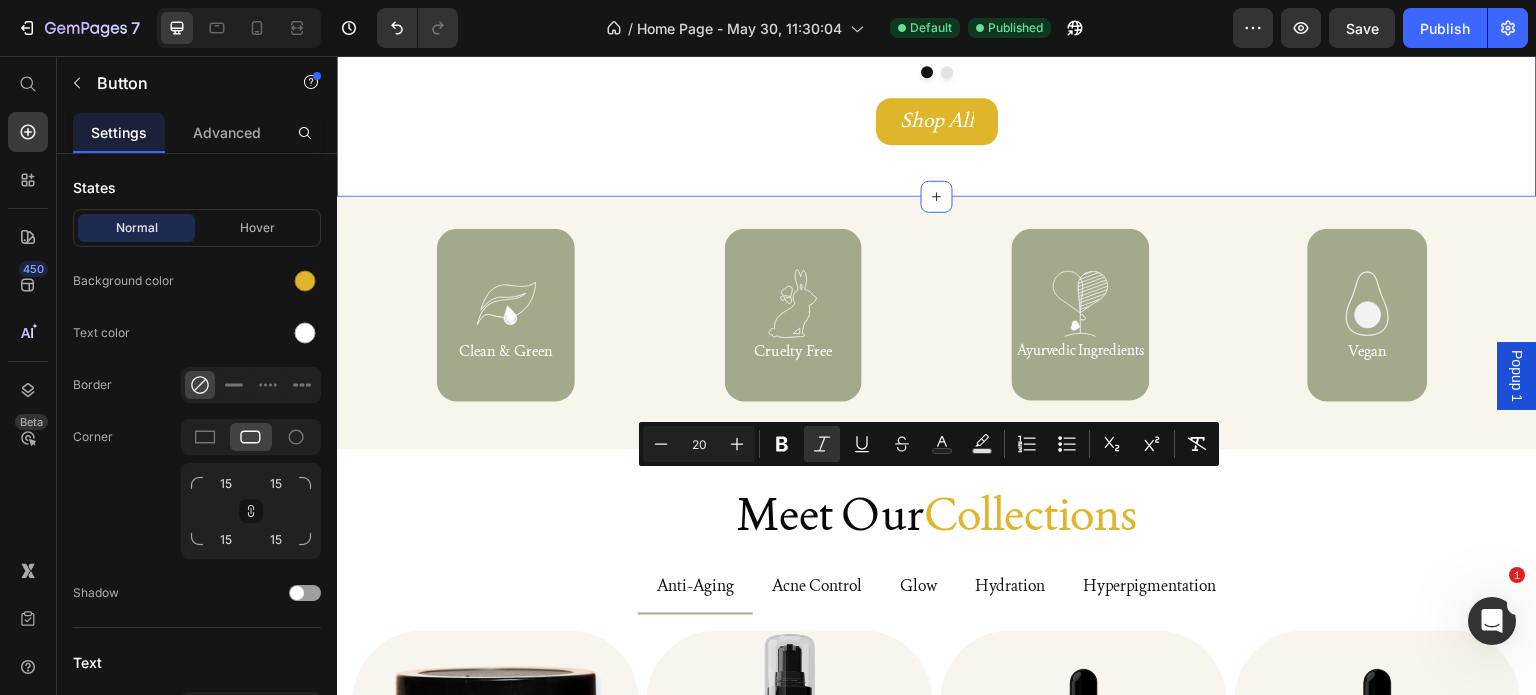 scroll, scrollTop: 0, scrollLeft: 0, axis: both 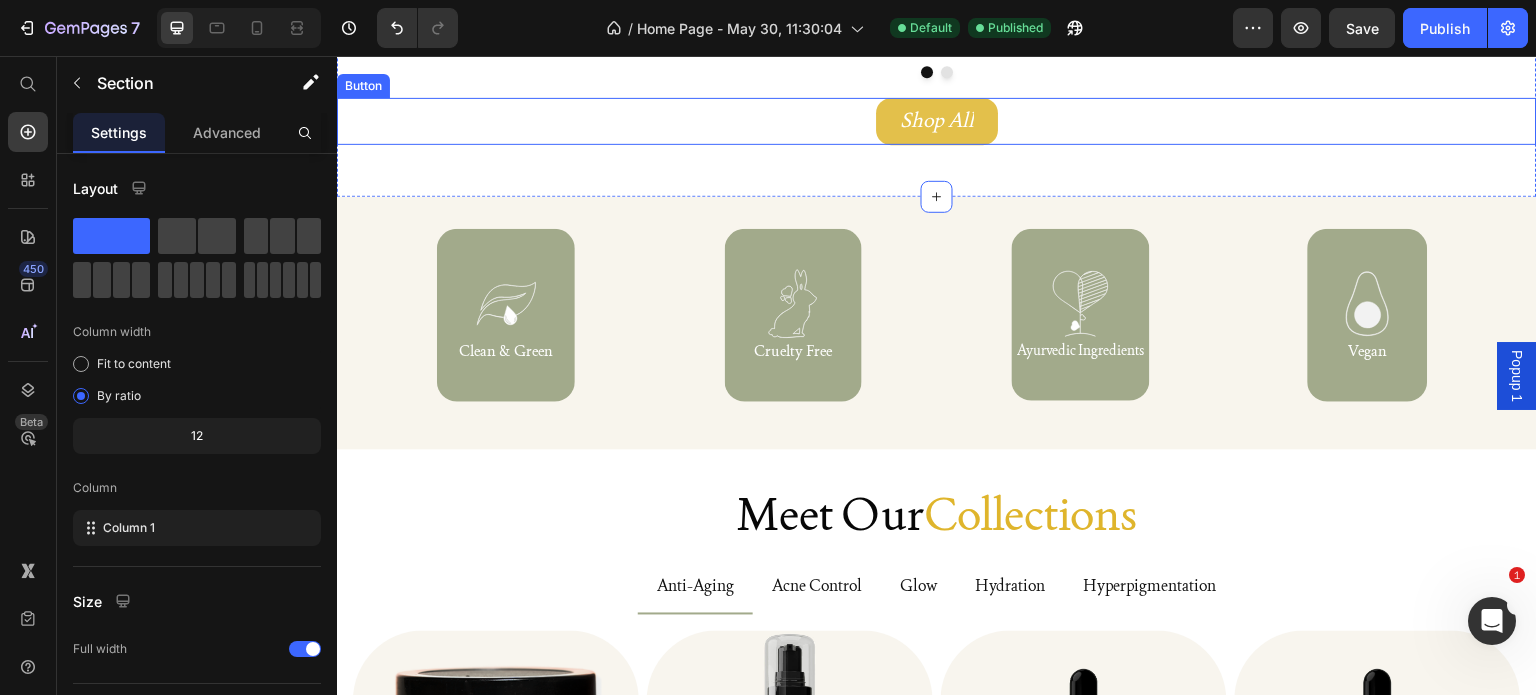 click on "Shop All" at bounding box center (937, 121) 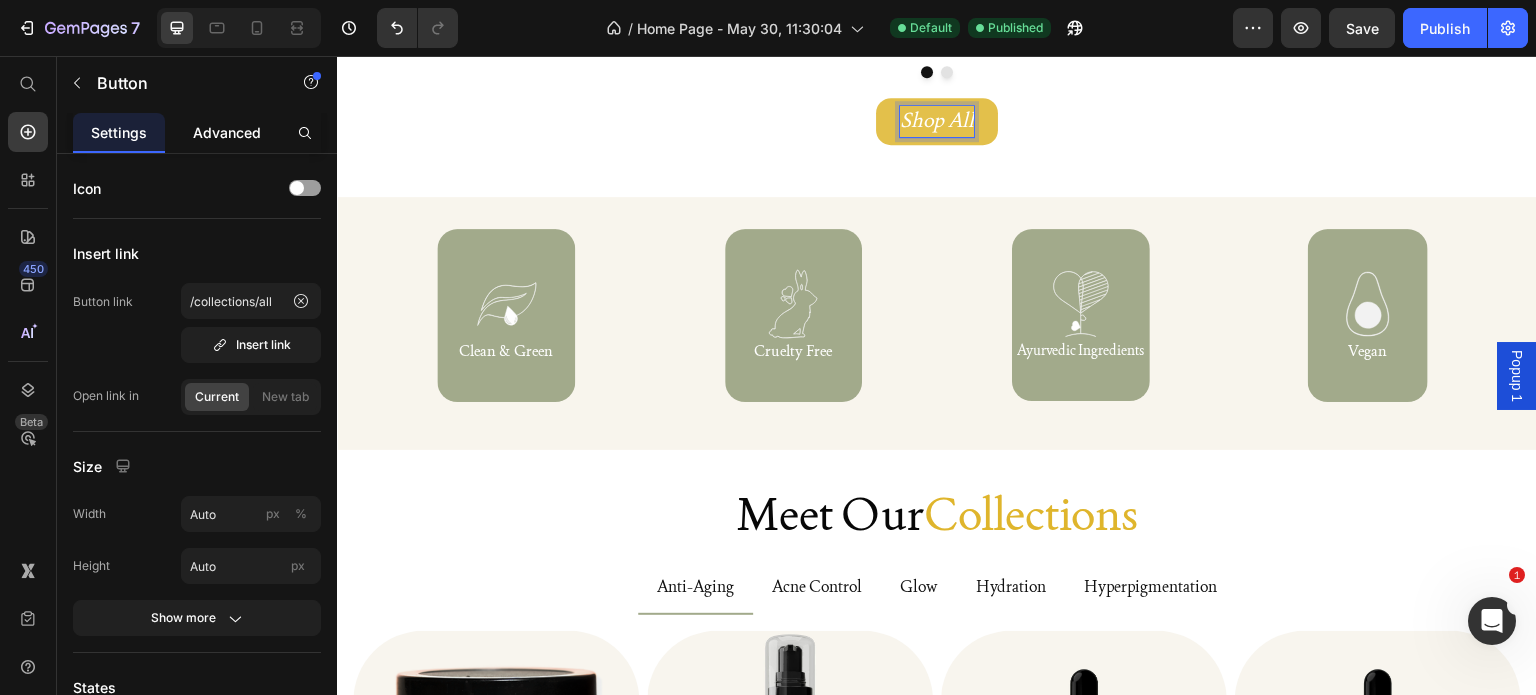 click on "Advanced" at bounding box center [227, 132] 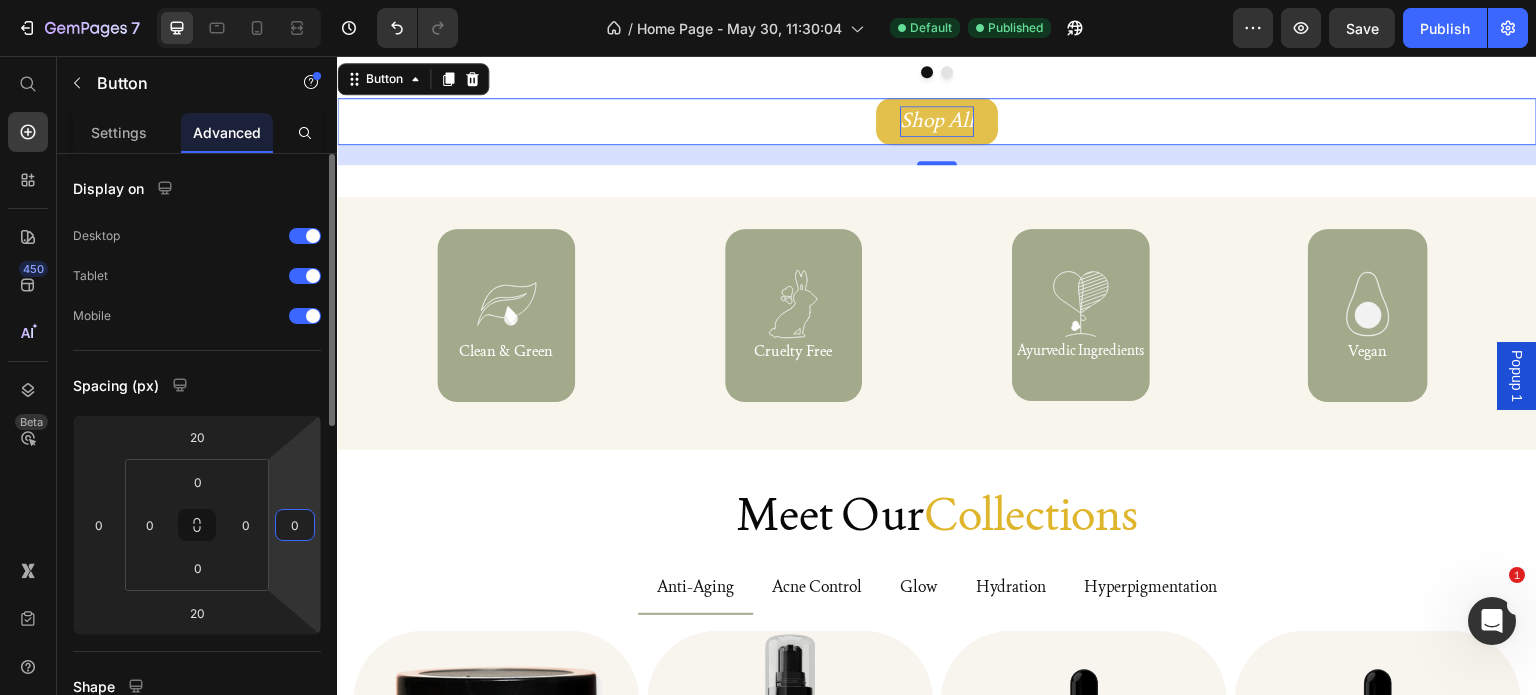 click on "0" at bounding box center [295, 525] 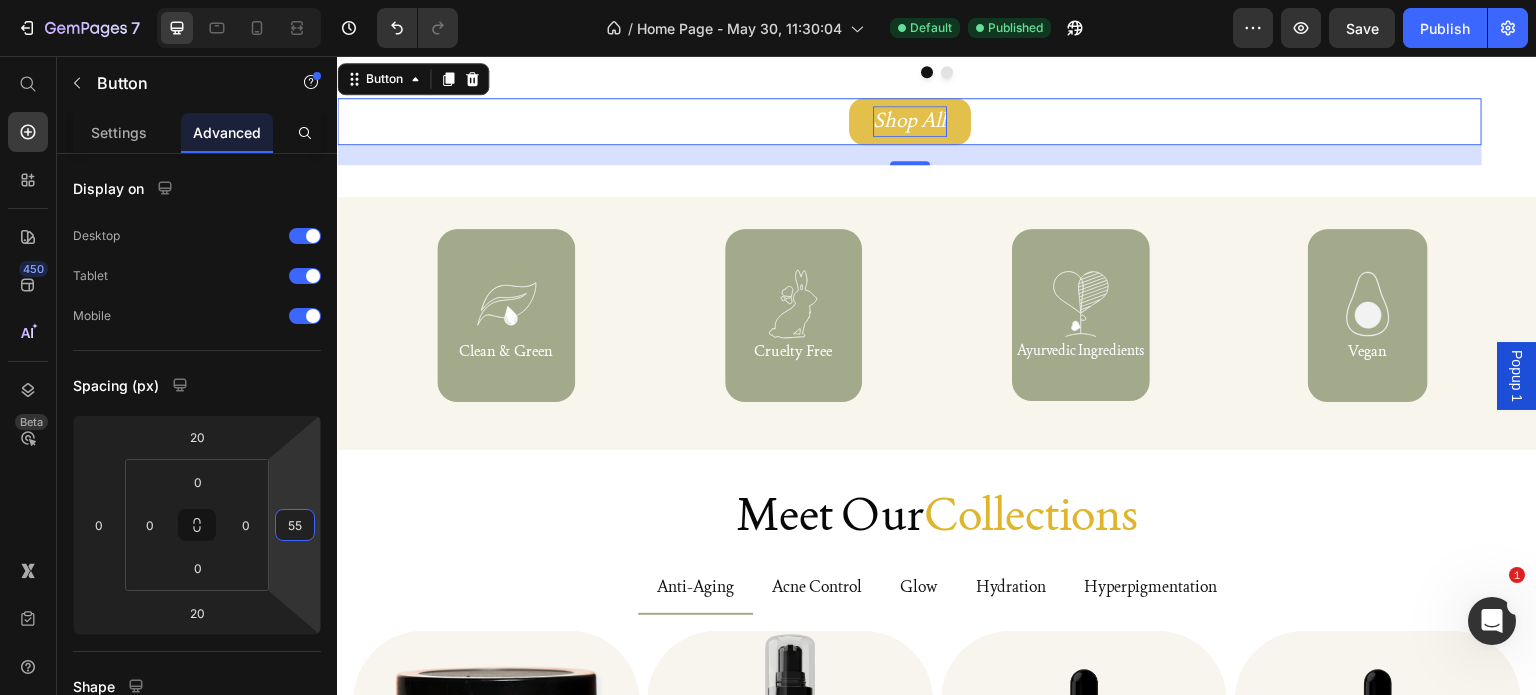 type on "5" 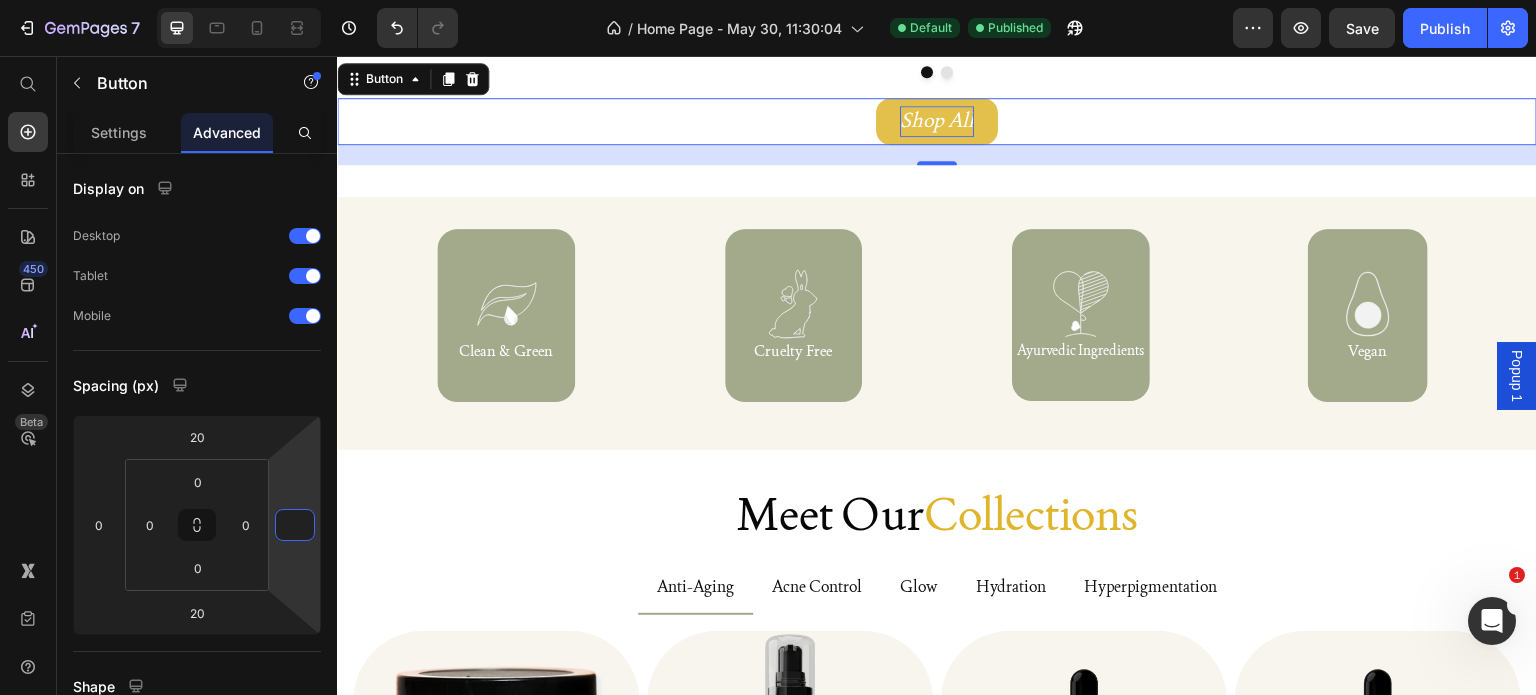 type on "0" 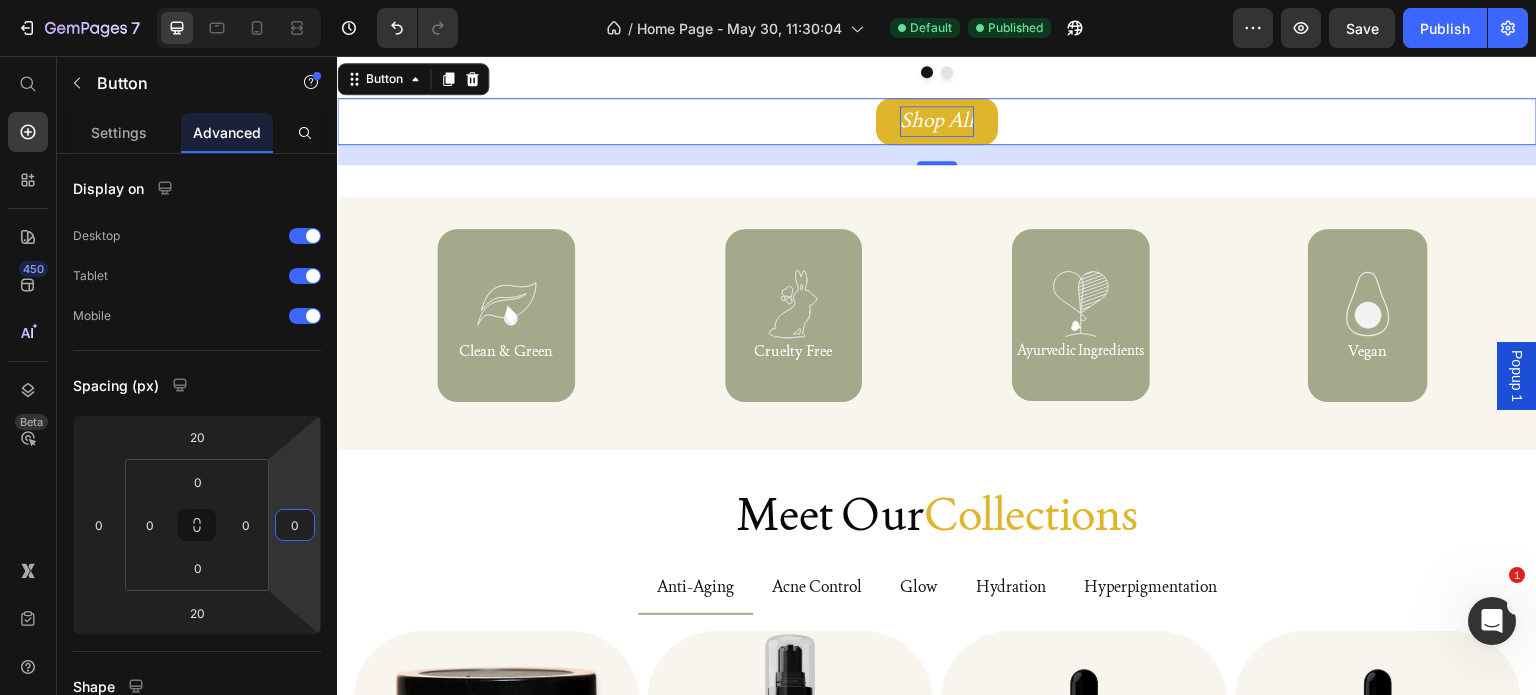 click on "Shop All Button   20" at bounding box center (937, 121) 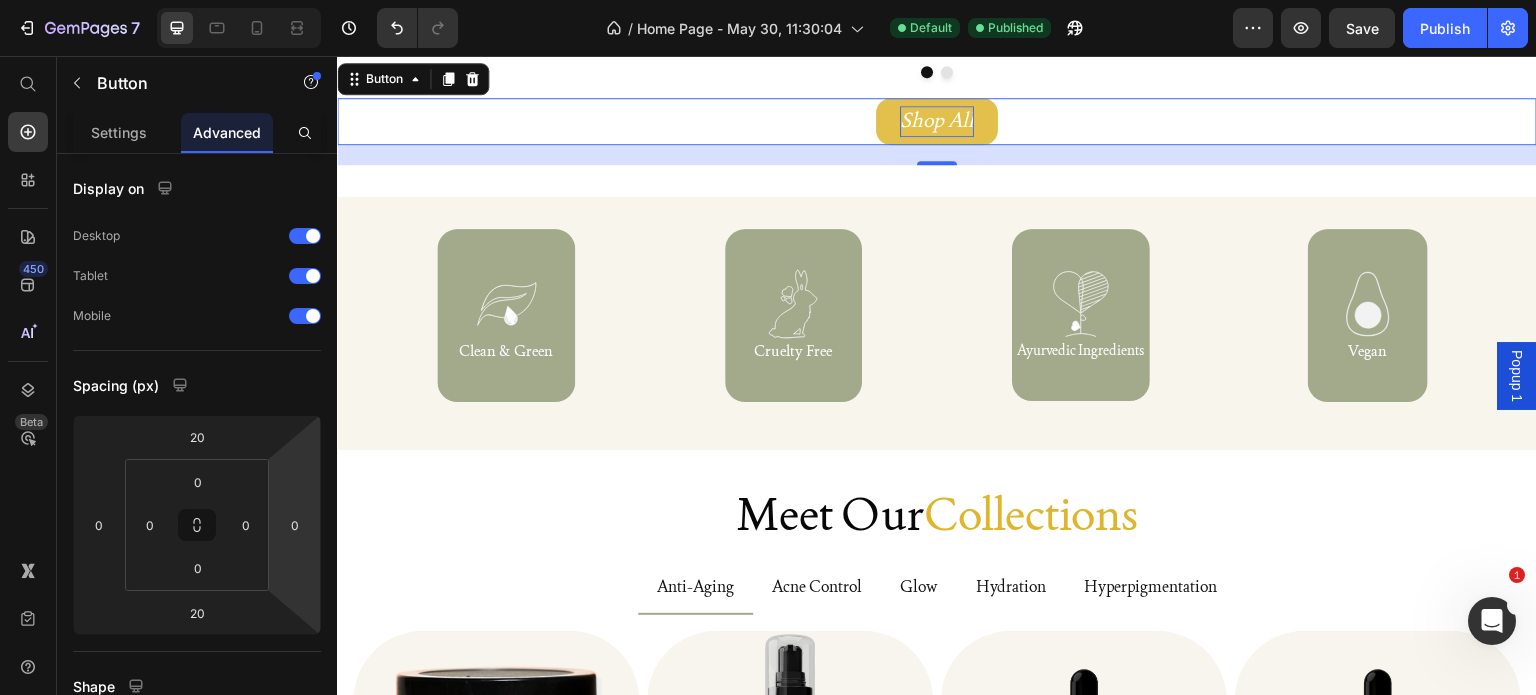 click on "Shop All" at bounding box center (937, 121) 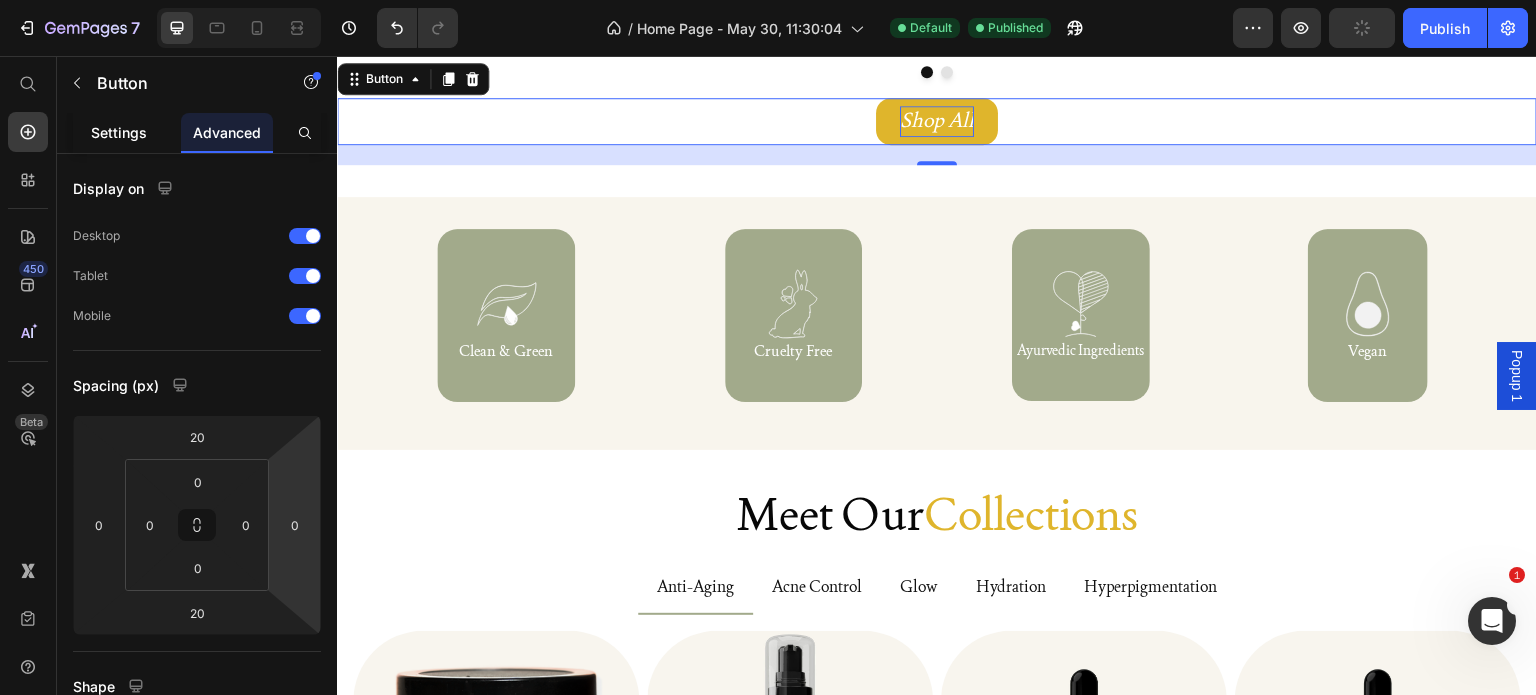 click on "Settings" 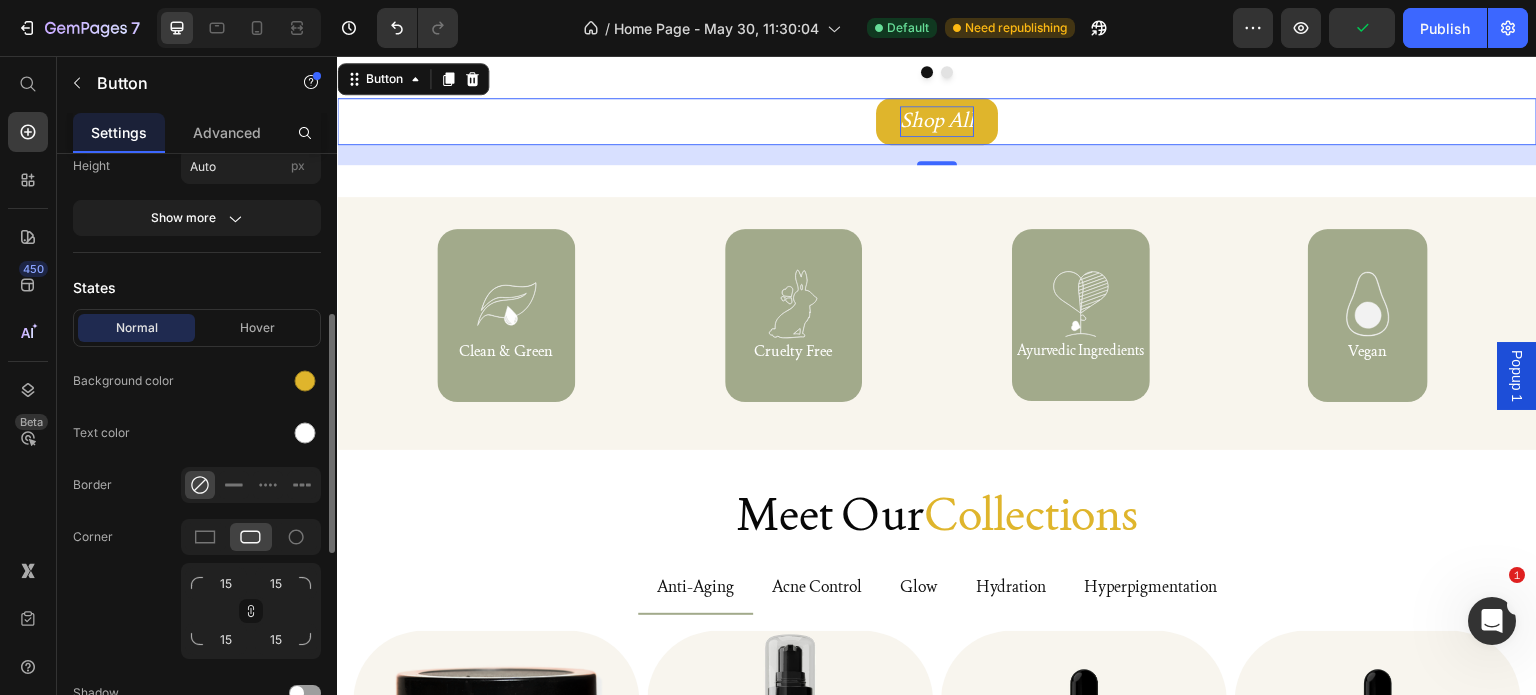 scroll, scrollTop: 700, scrollLeft: 0, axis: vertical 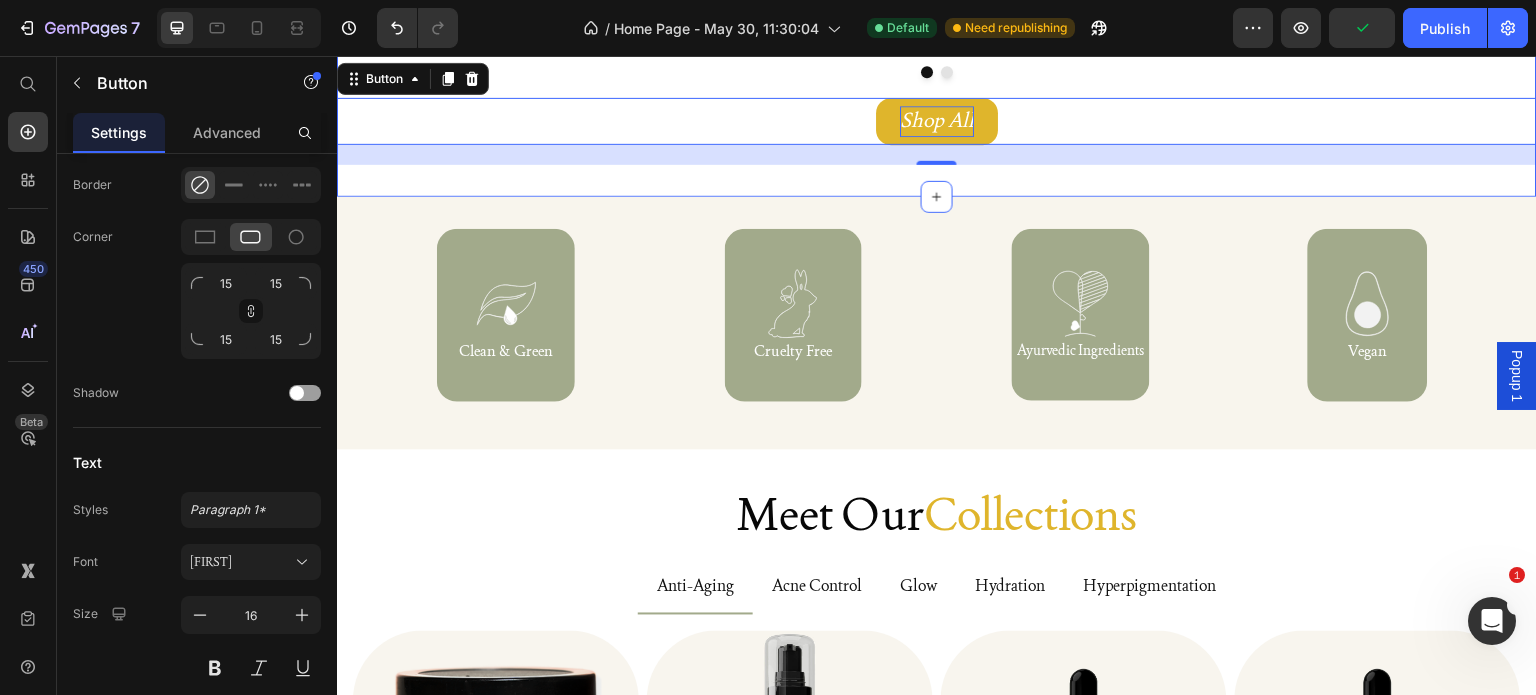 click at bounding box center (937, 72) 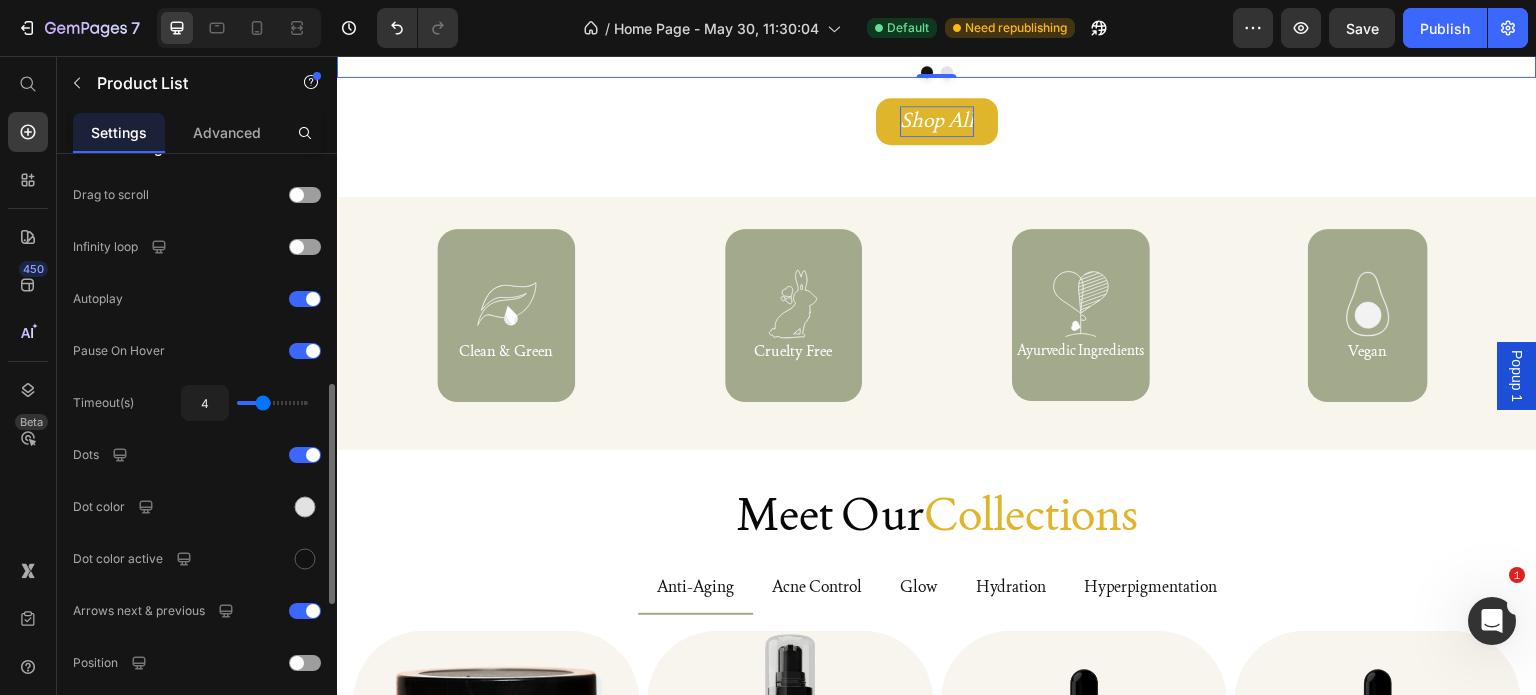 scroll, scrollTop: 425, scrollLeft: 0, axis: vertical 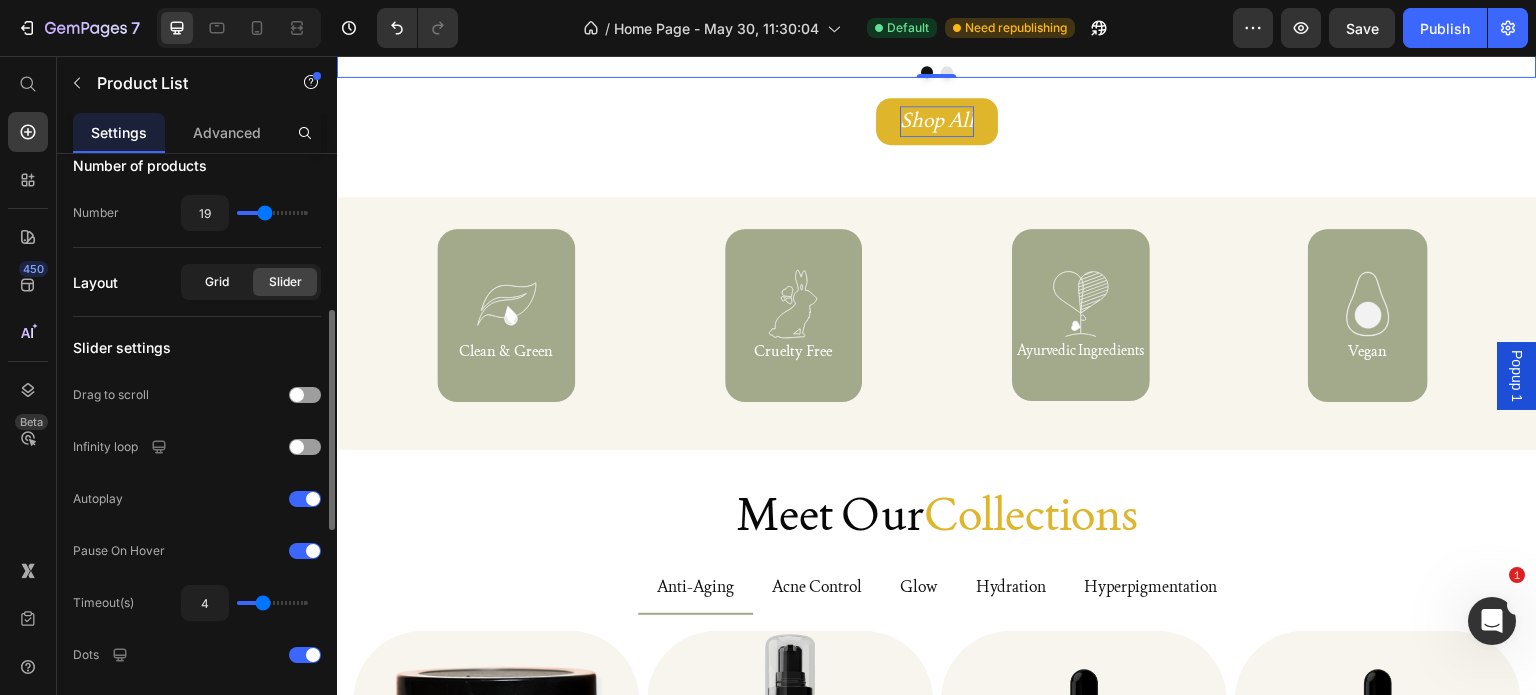 click on "Grid" 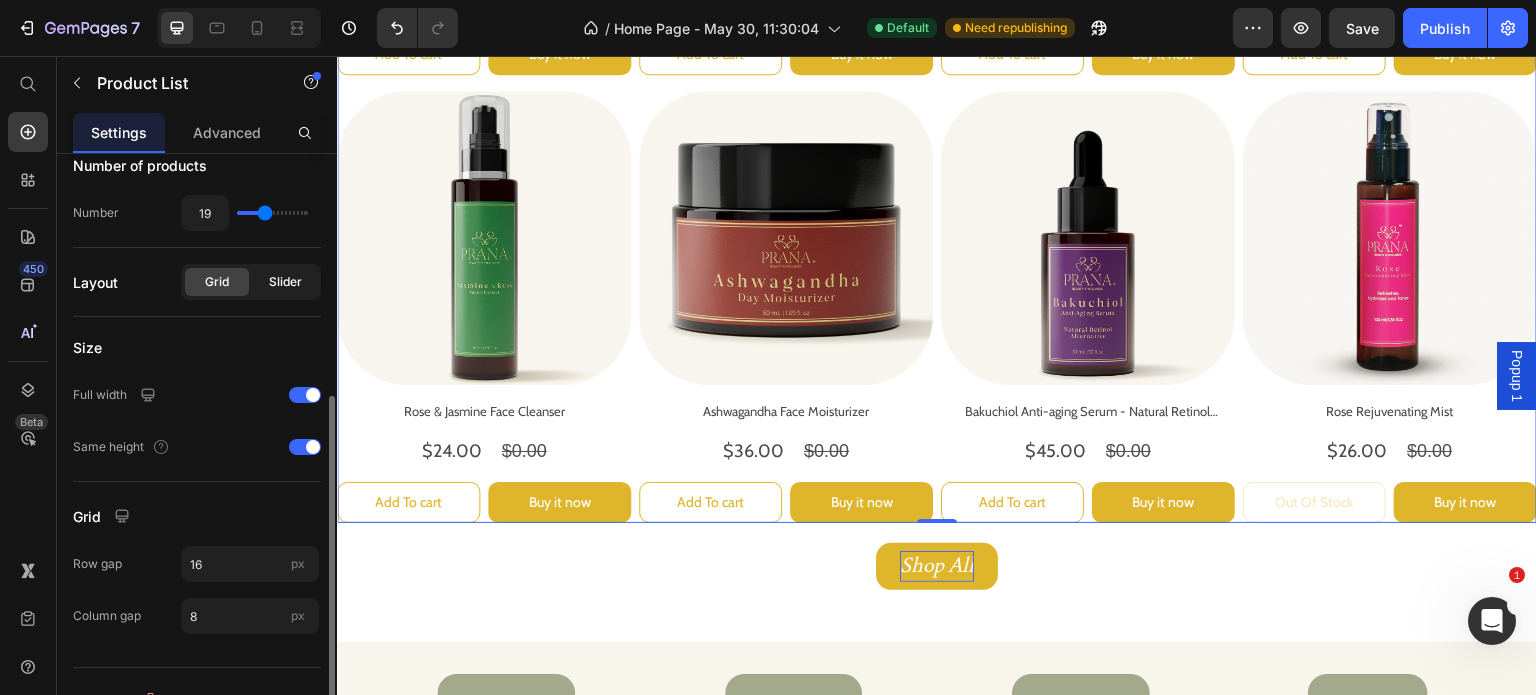 click on "Slider" 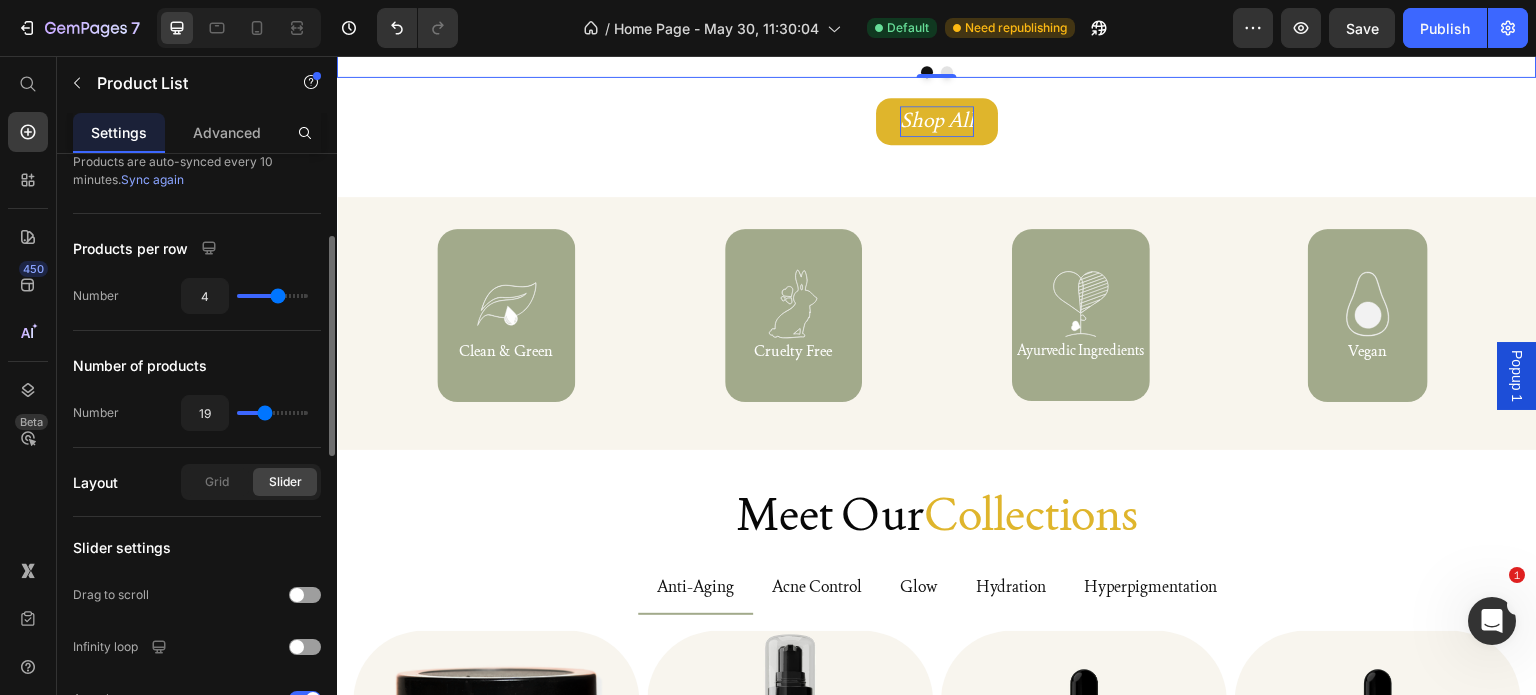 scroll, scrollTop: 125, scrollLeft: 0, axis: vertical 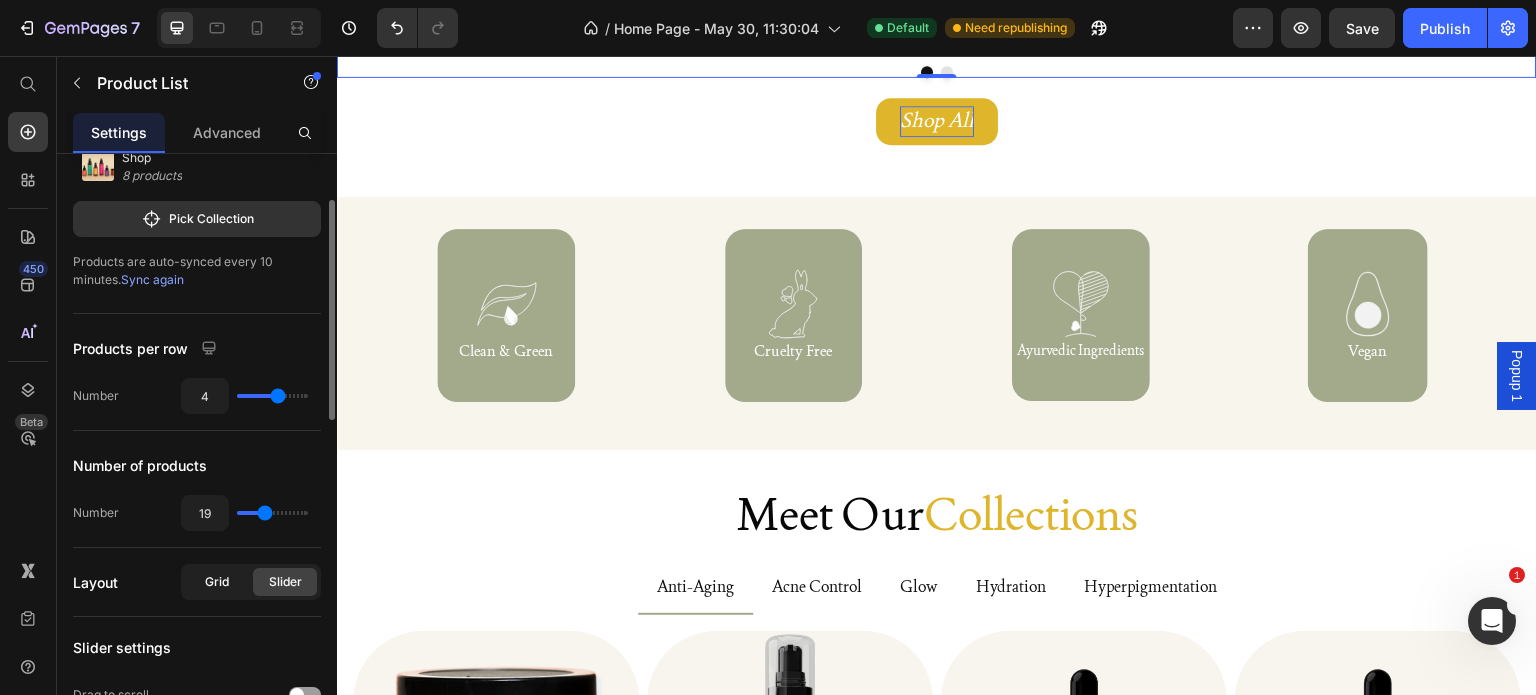 click on "Grid" 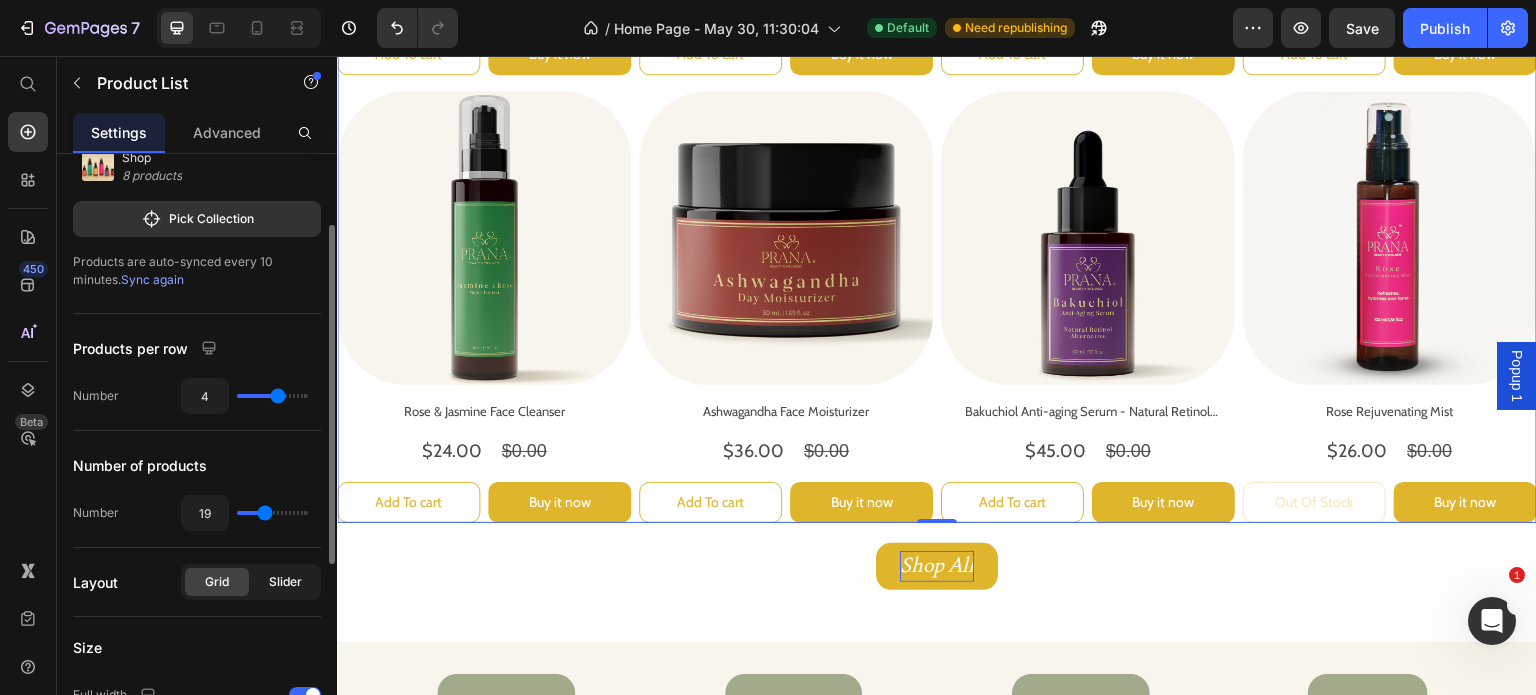 click on "Slider" 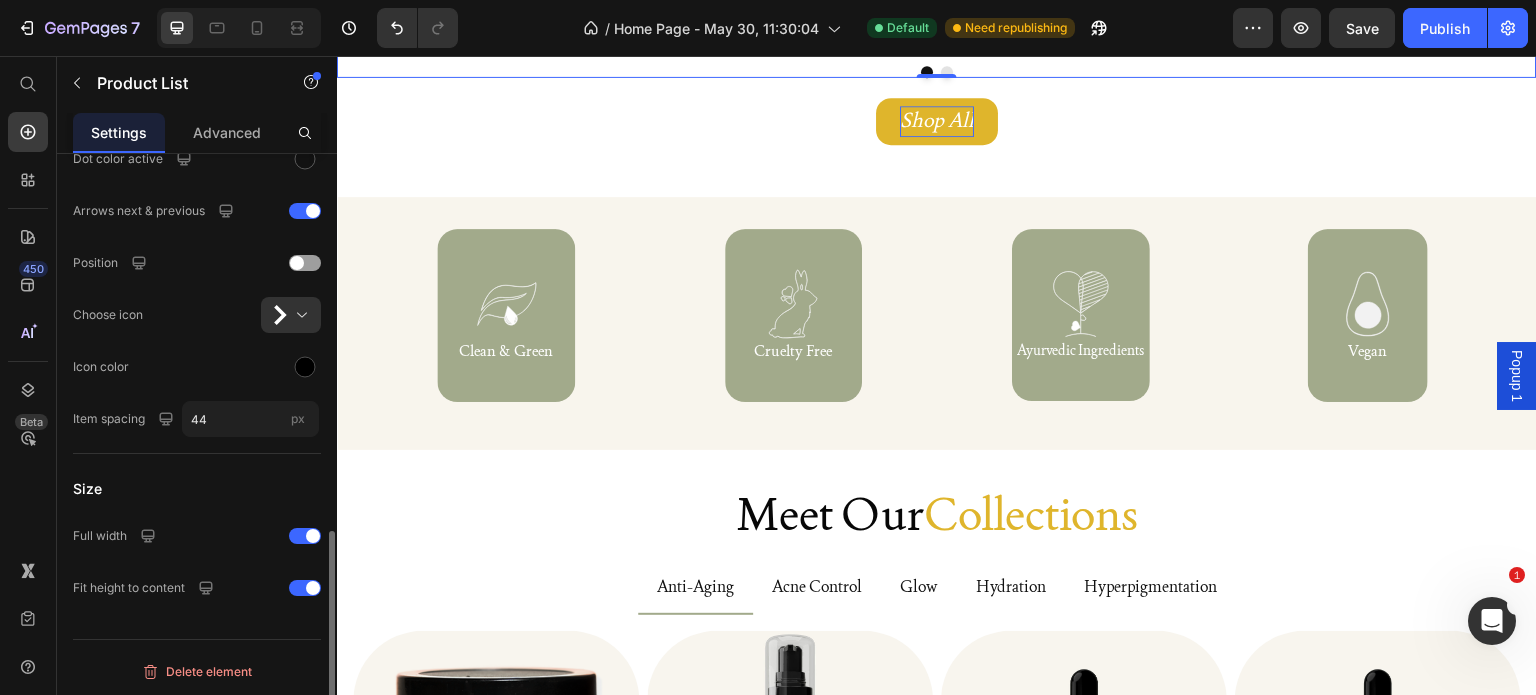 scroll, scrollTop: 825, scrollLeft: 0, axis: vertical 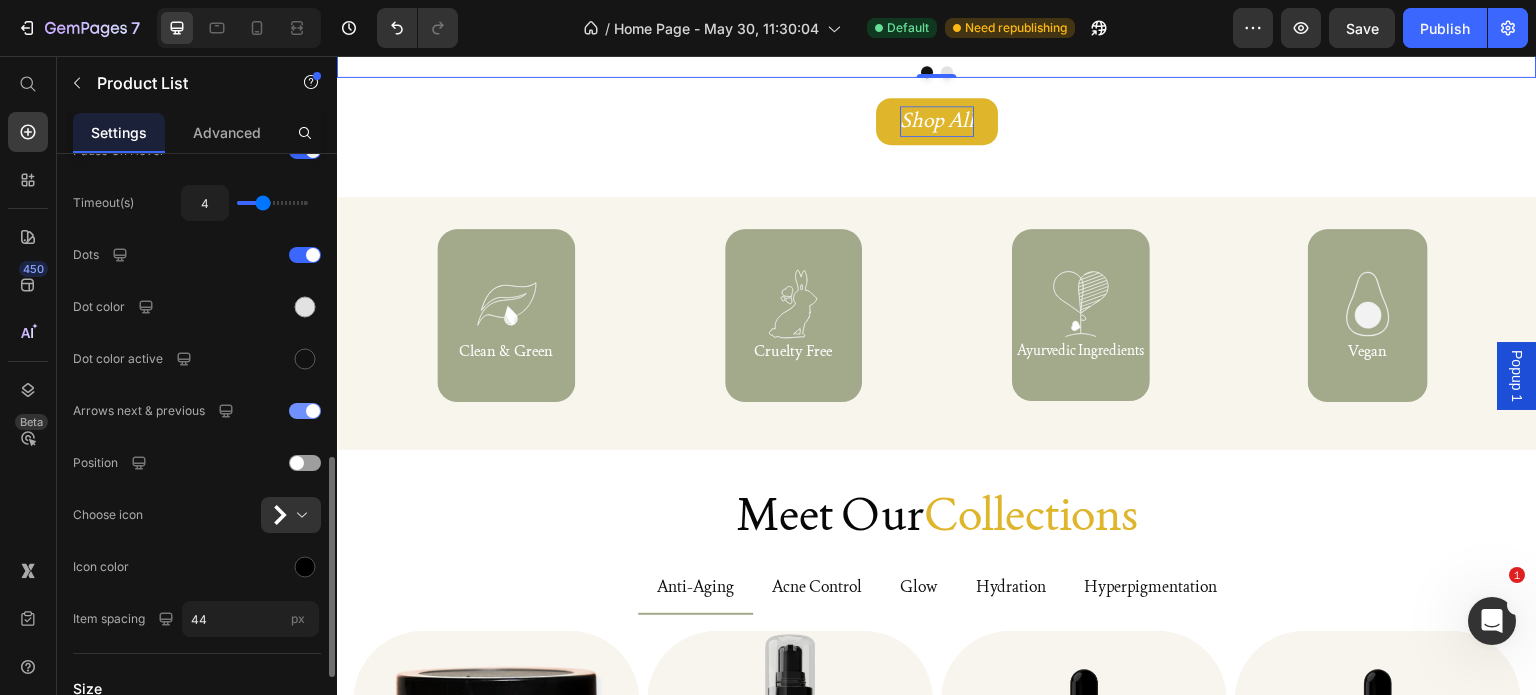 click at bounding box center (313, 411) 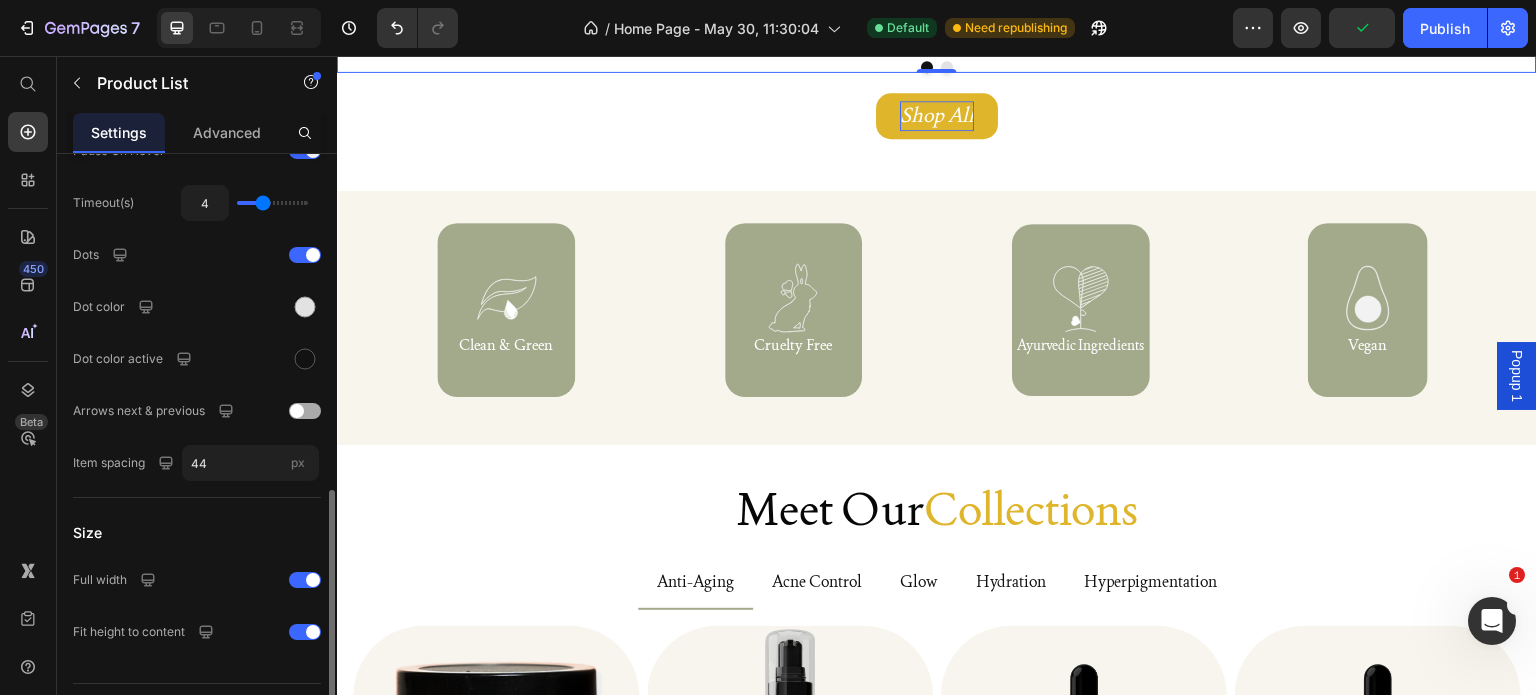 click at bounding box center (305, 411) 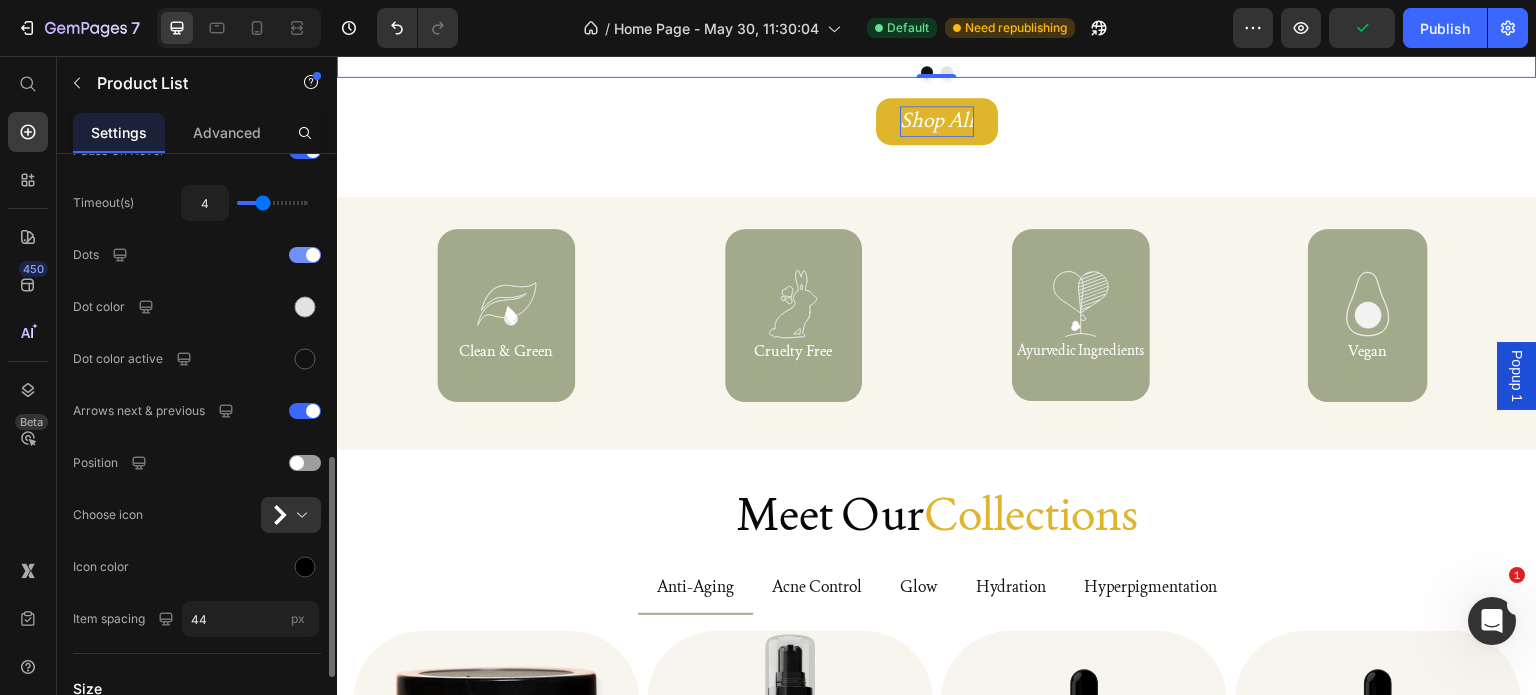 click at bounding box center (313, 255) 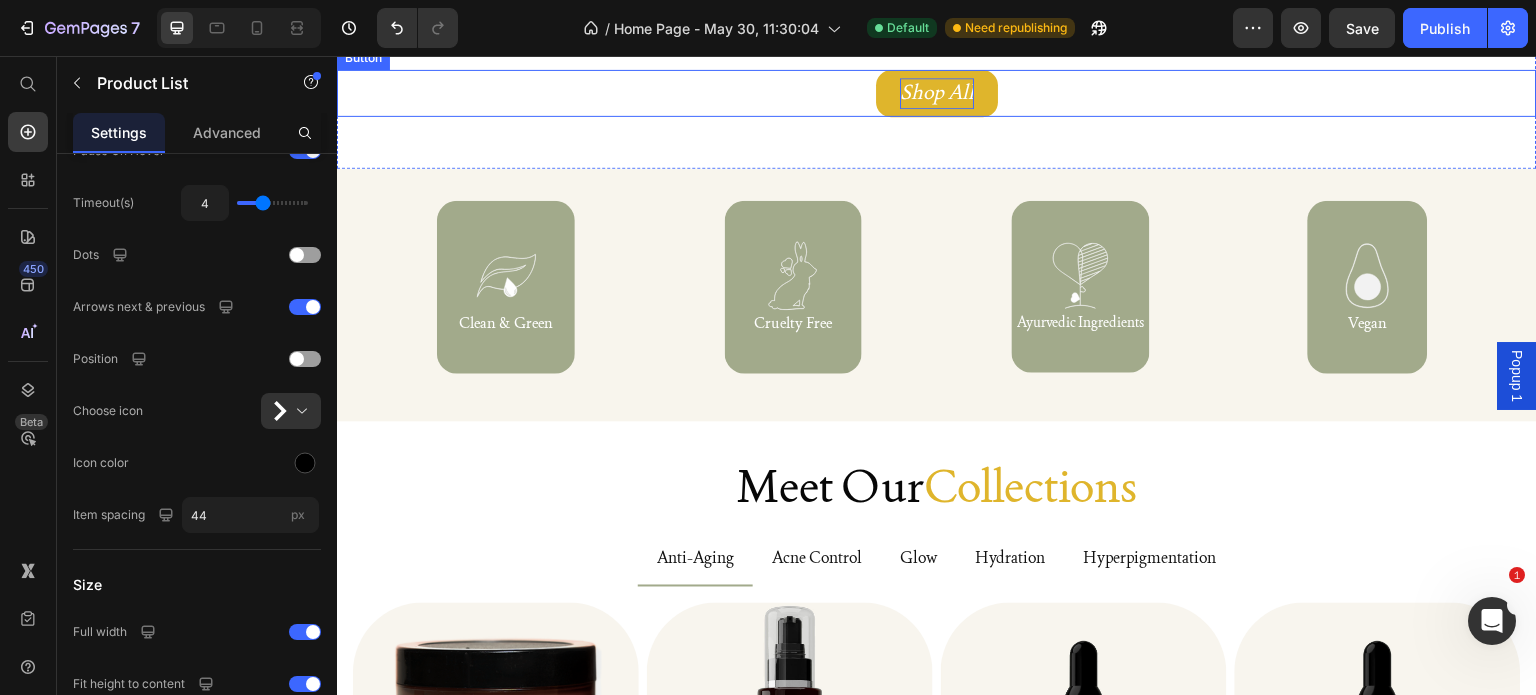 click on "Shop All Button" at bounding box center [937, 93] 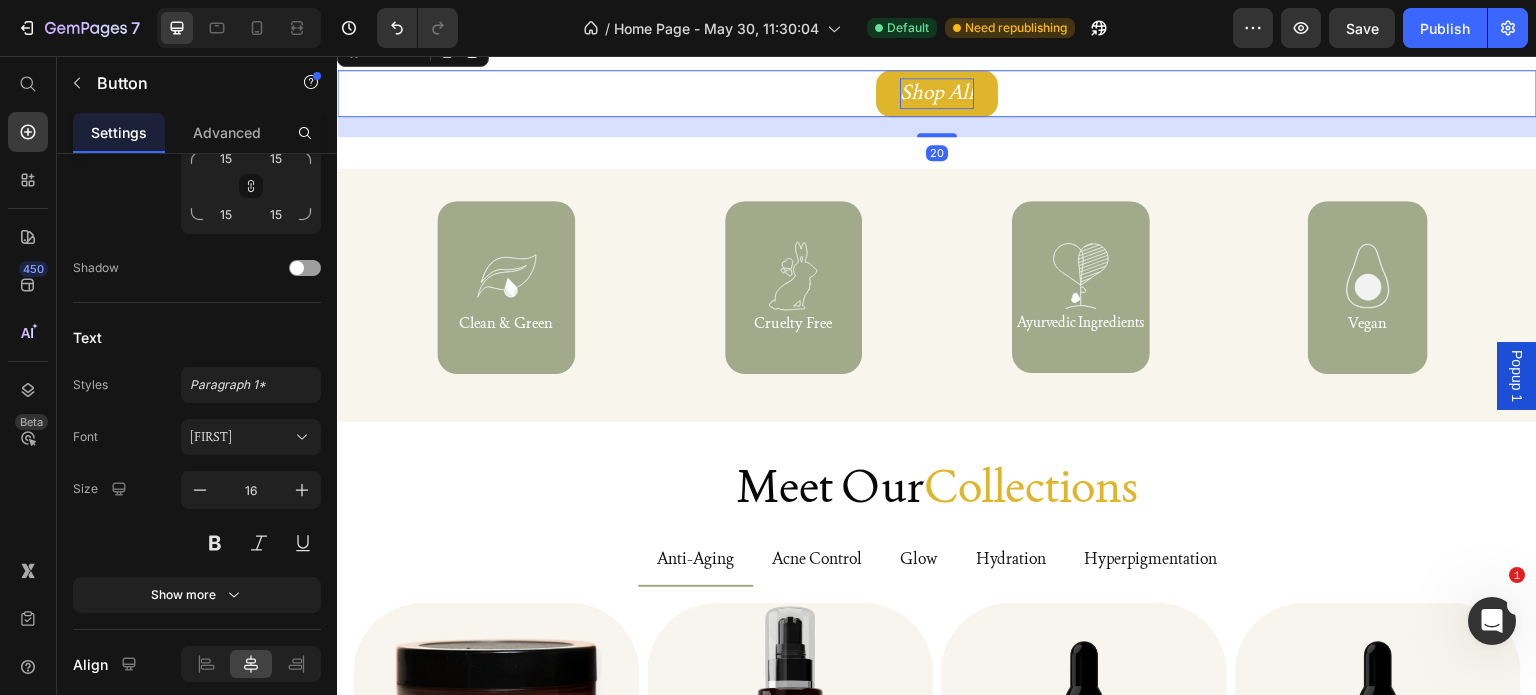 scroll, scrollTop: 0, scrollLeft: 0, axis: both 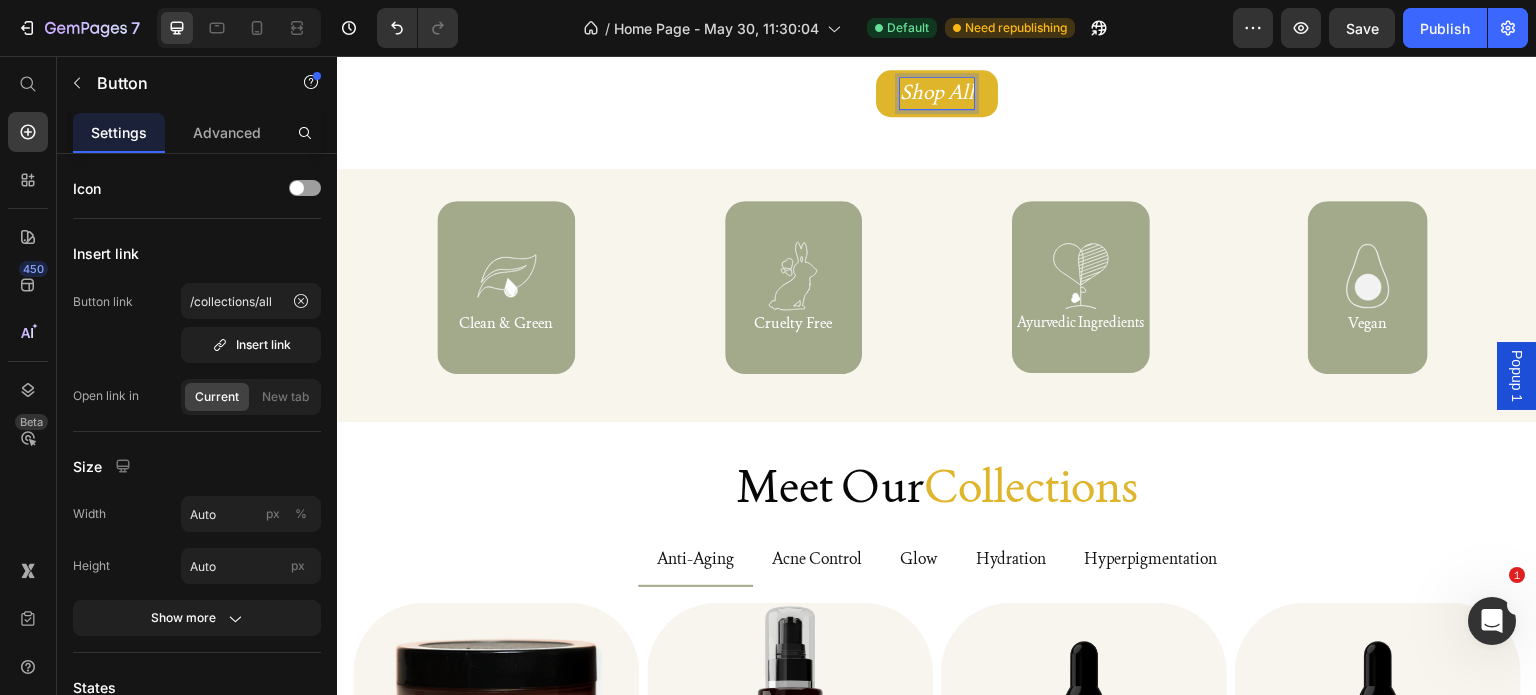 click on "Shop All" at bounding box center [937, 92] 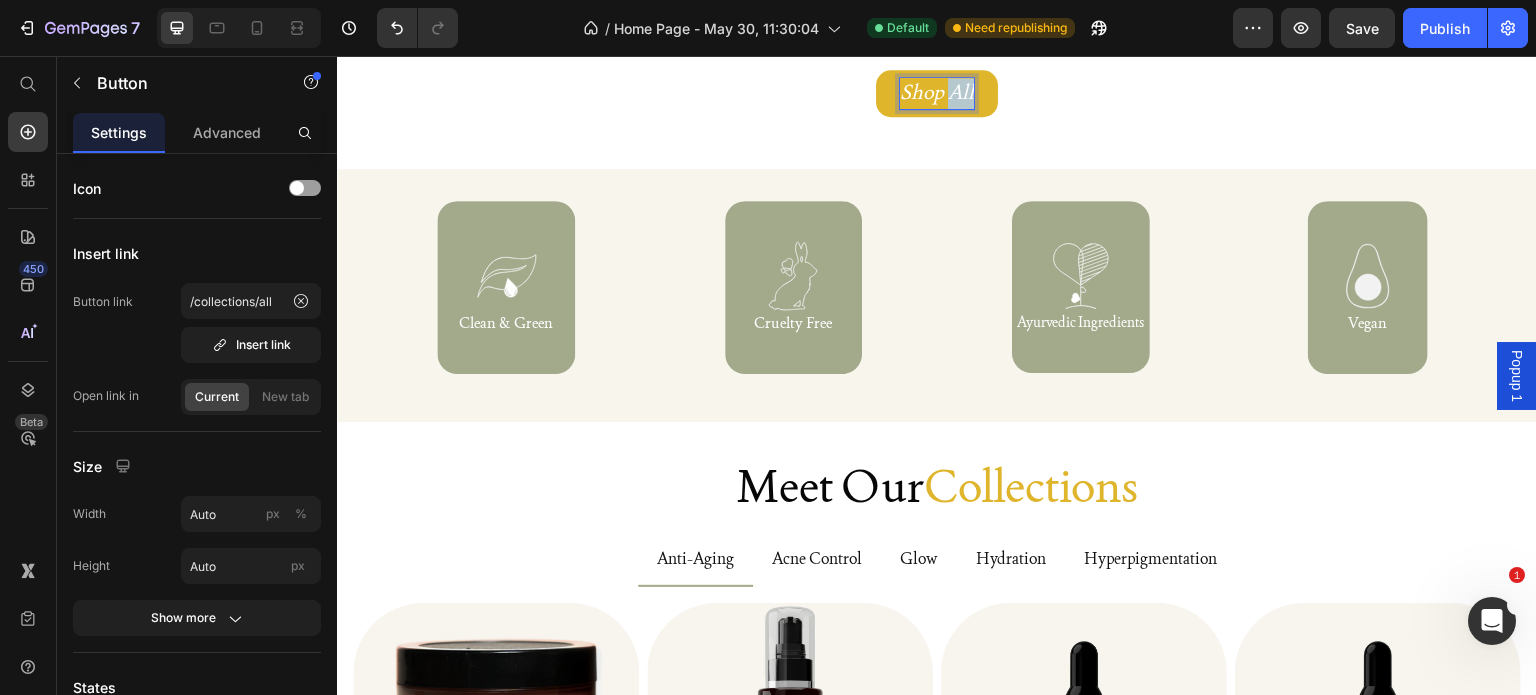 click on "Shop All" at bounding box center [937, 92] 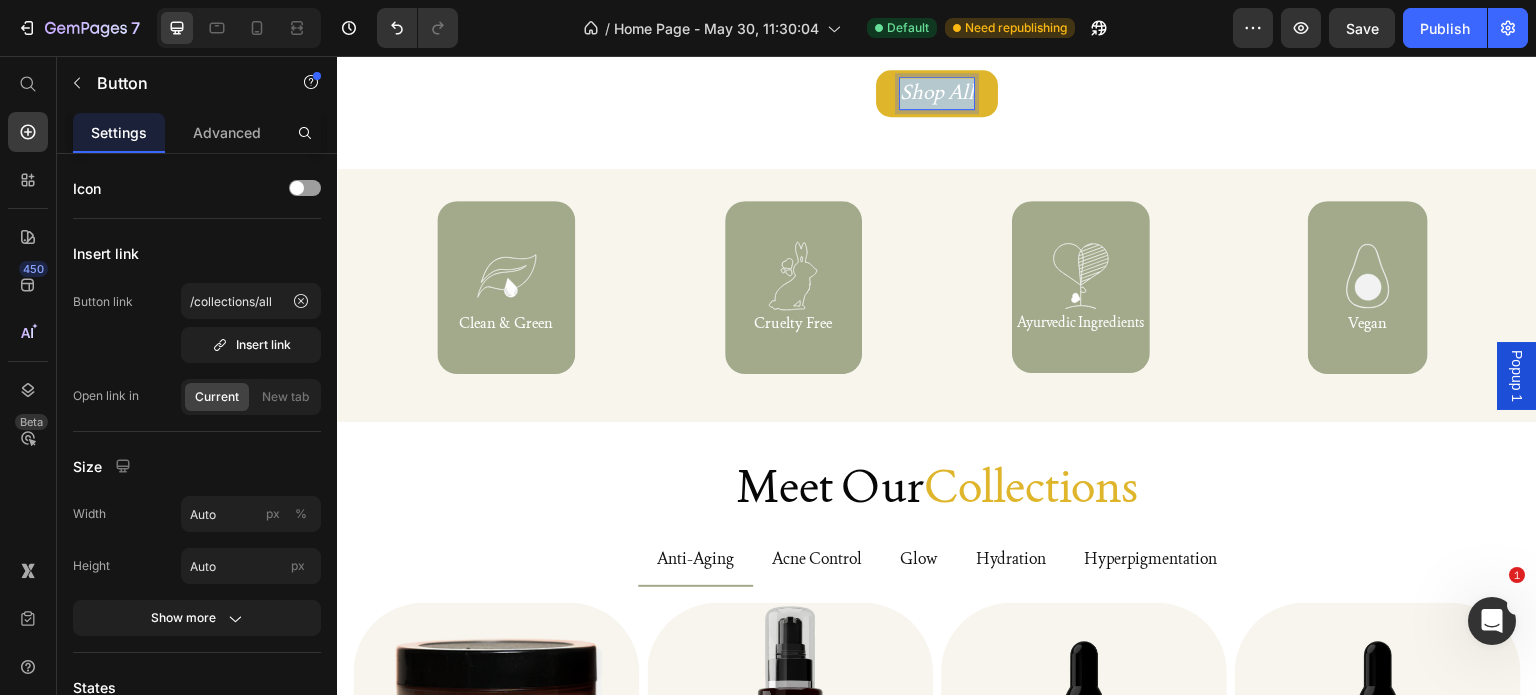 click on "Shop All" at bounding box center (937, 92) 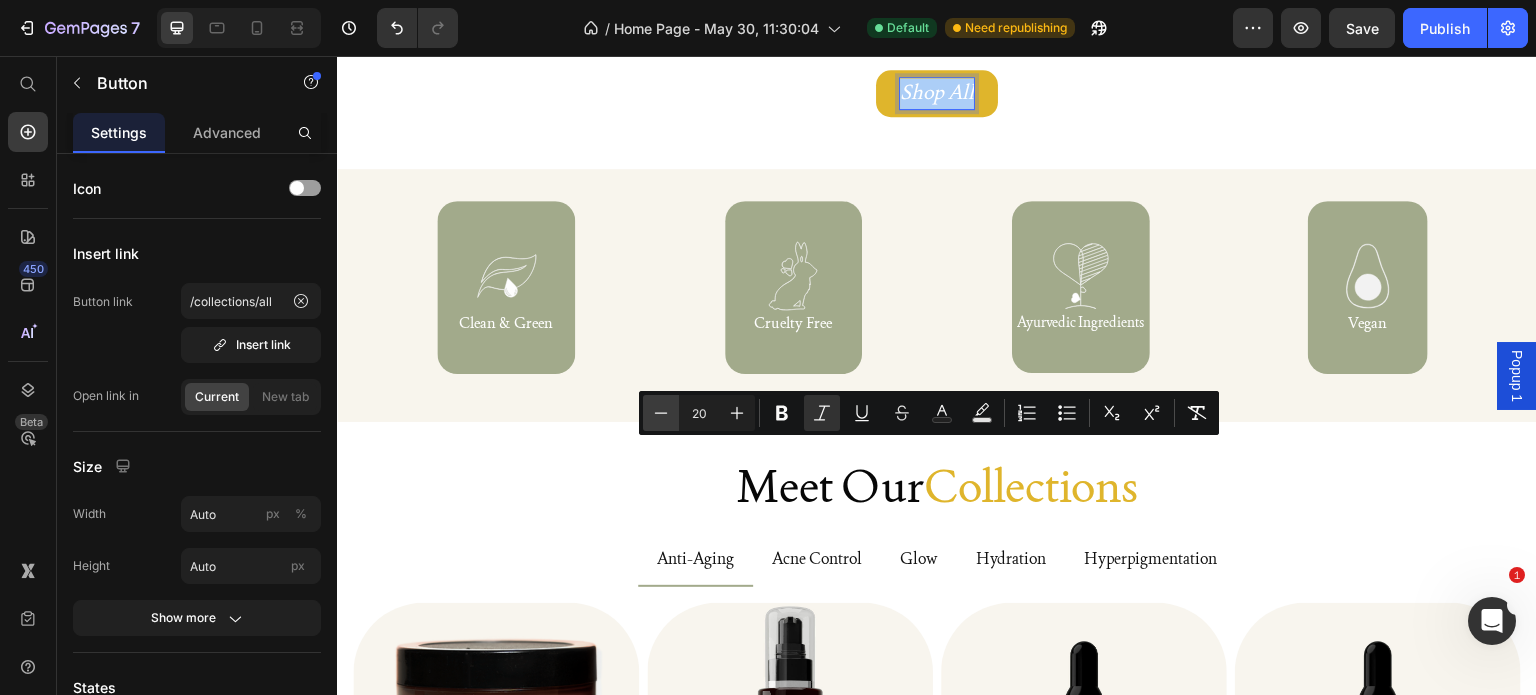 click 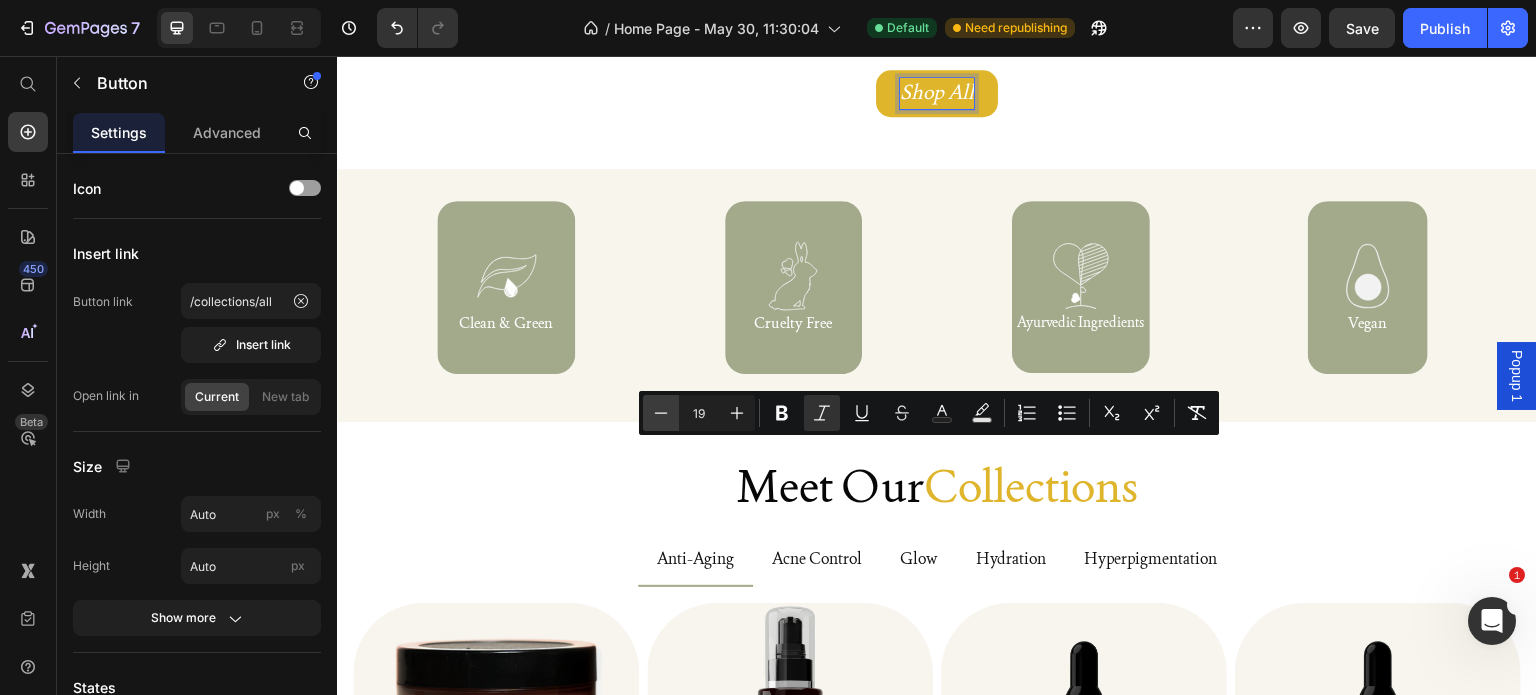 click 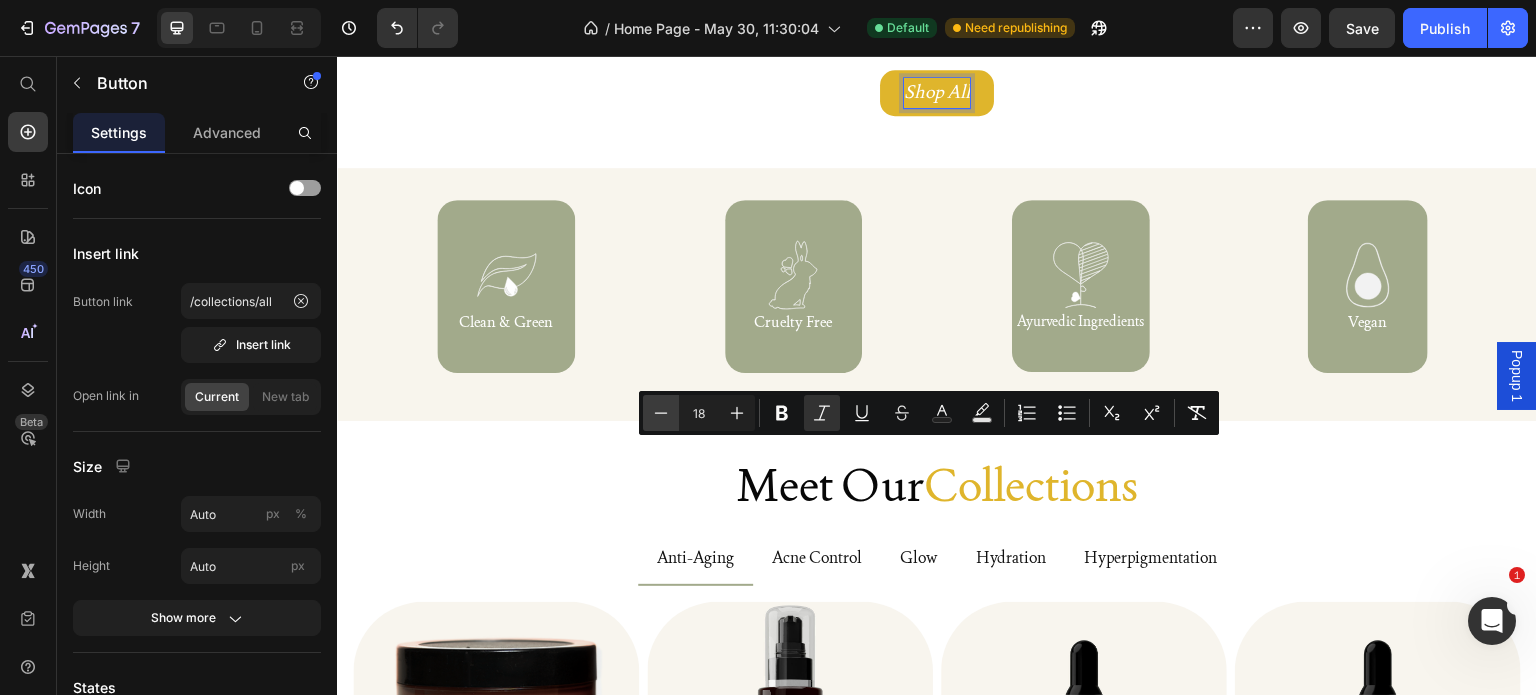 click 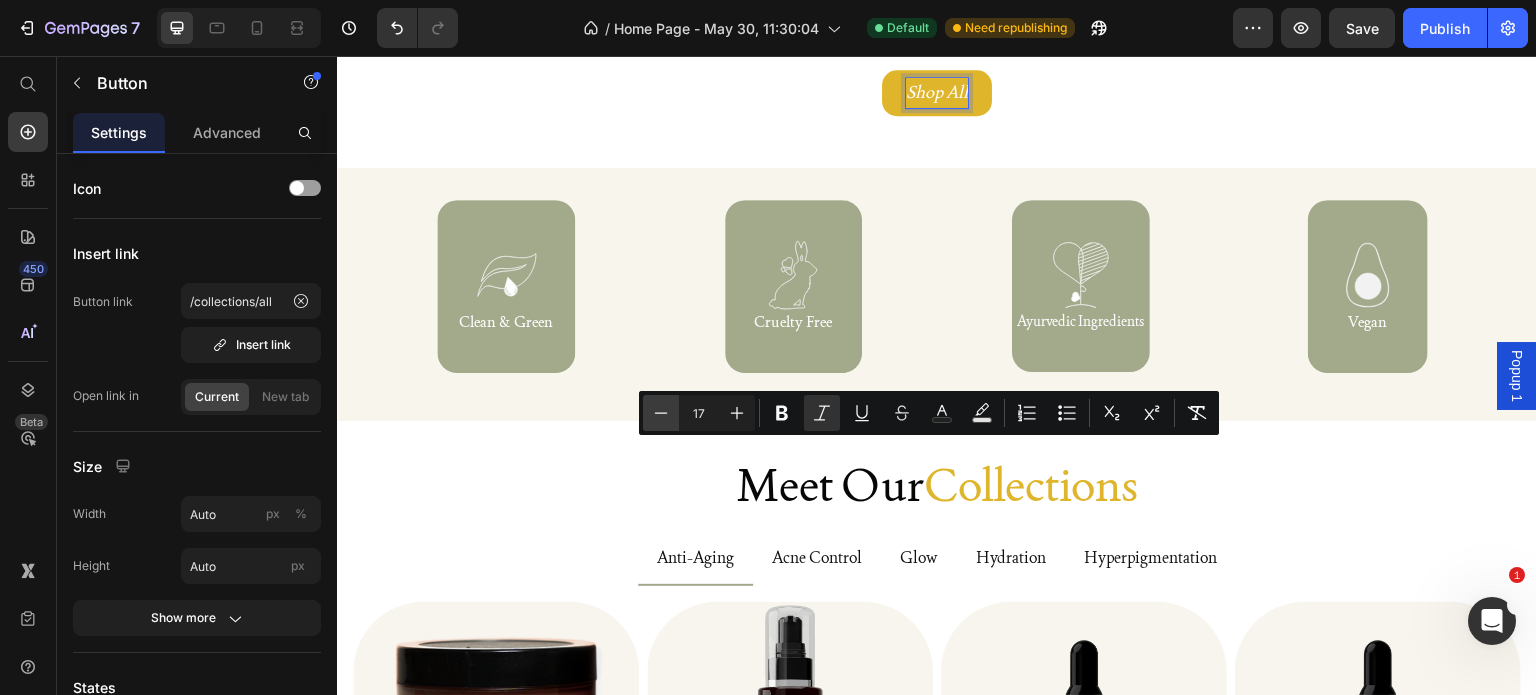 click 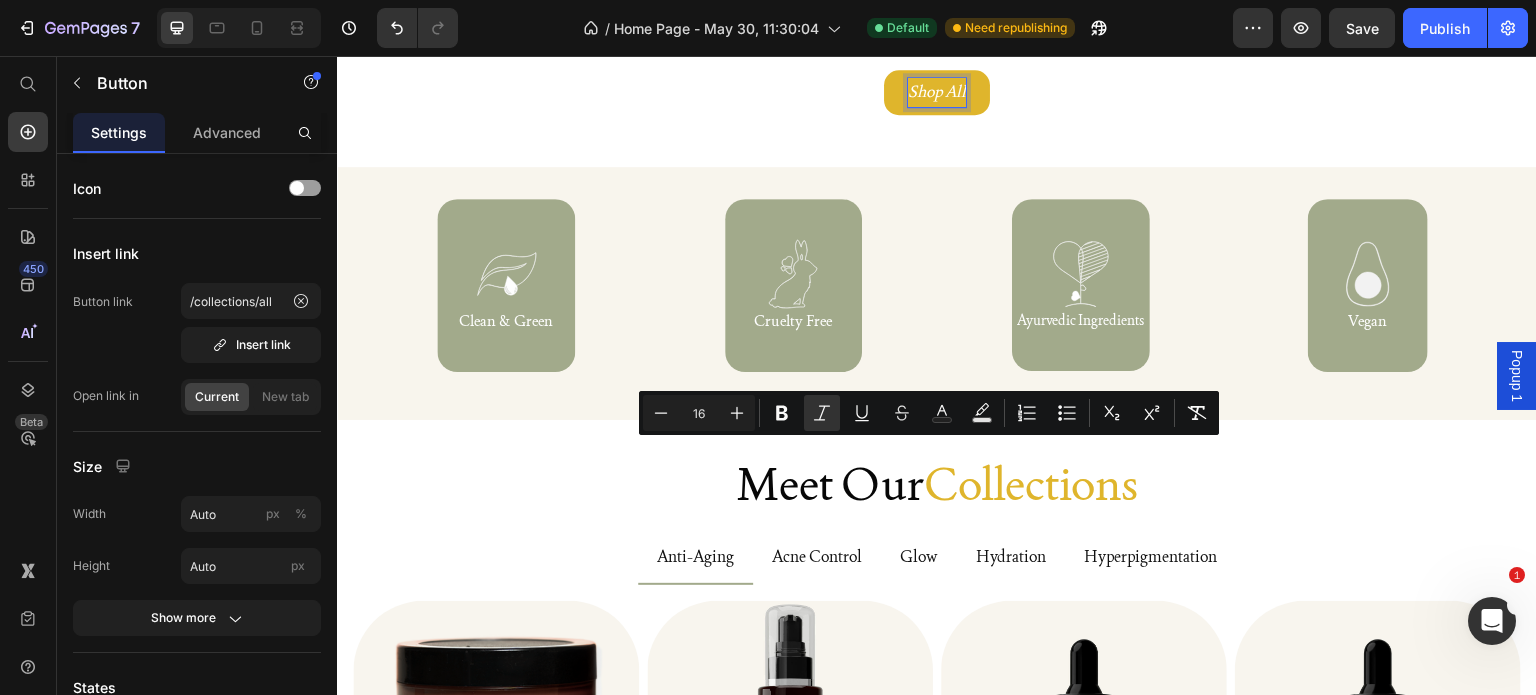 click on "Shop All Button   20" at bounding box center (937, 92) 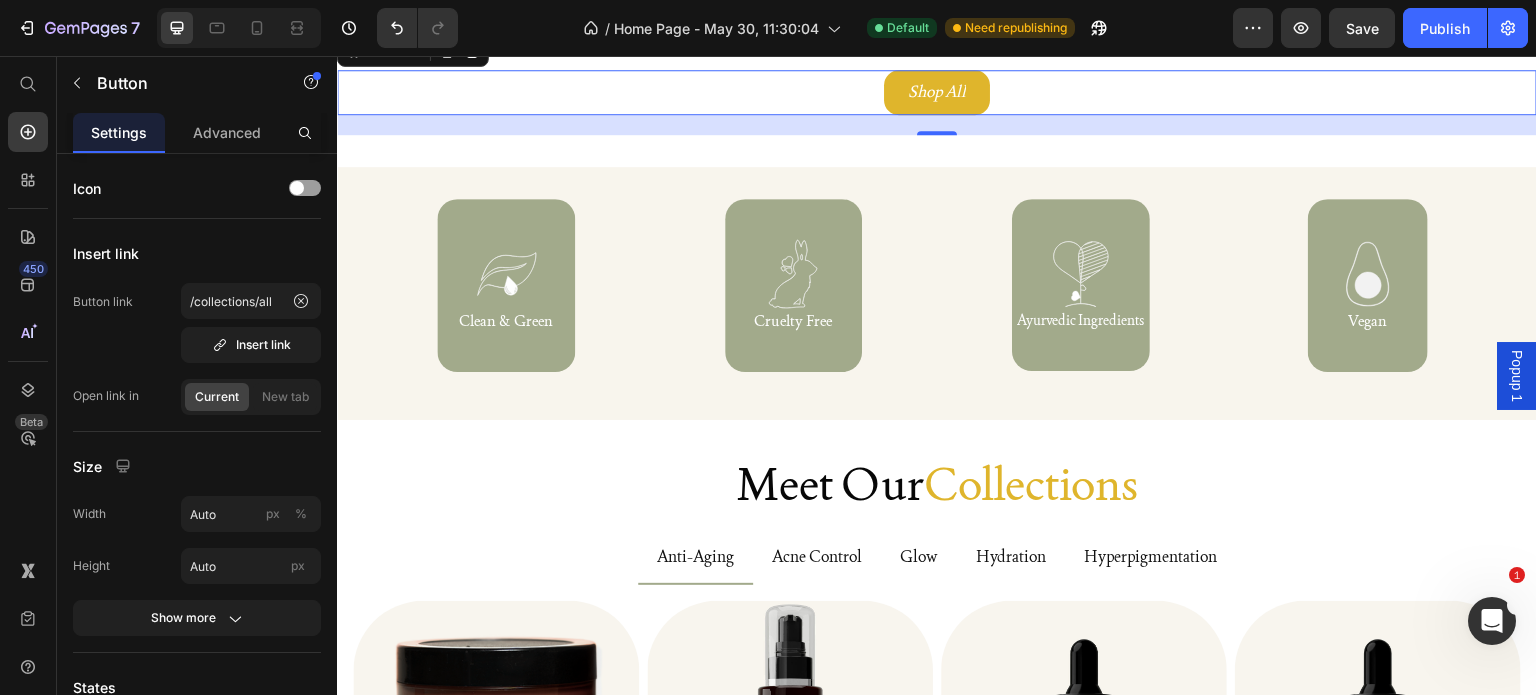 click on "Shop All Button   20" at bounding box center (937, 92) 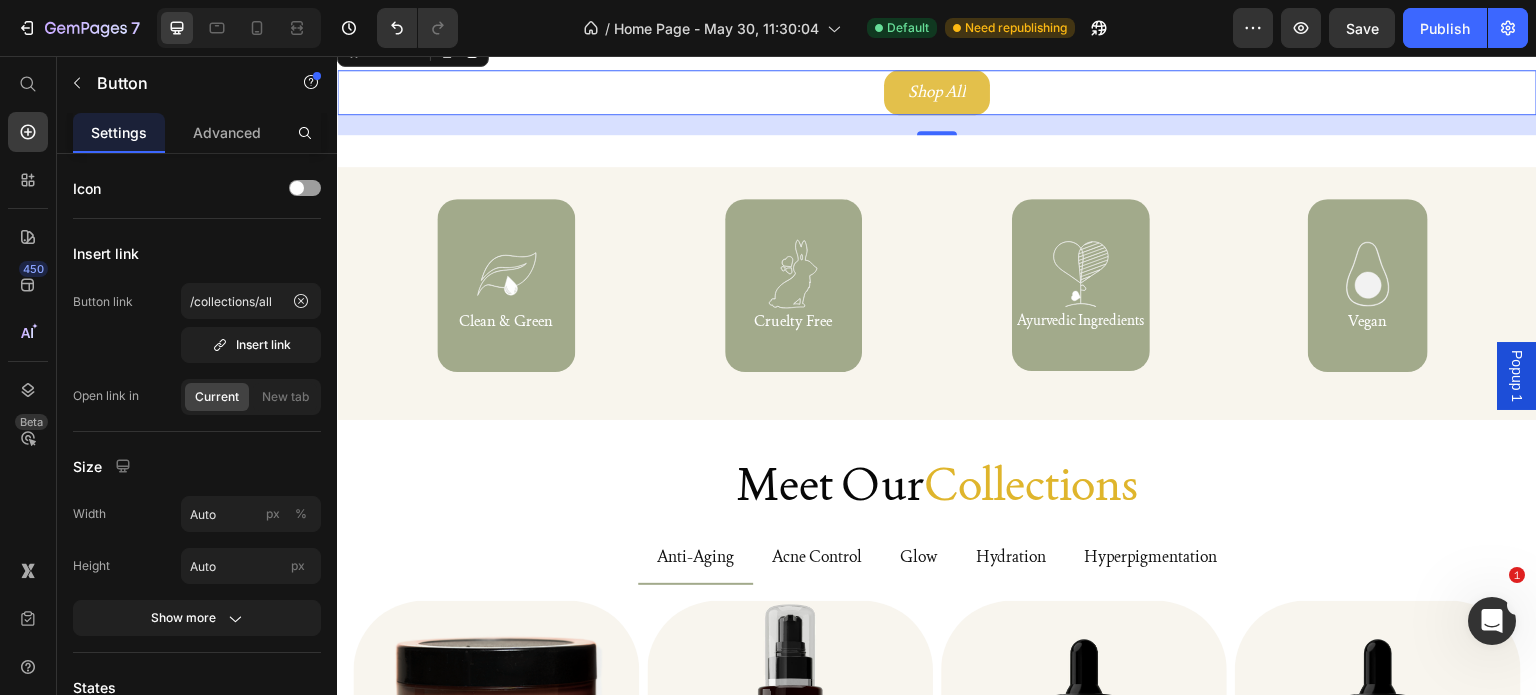 click on "Shop All" at bounding box center [937, 92] 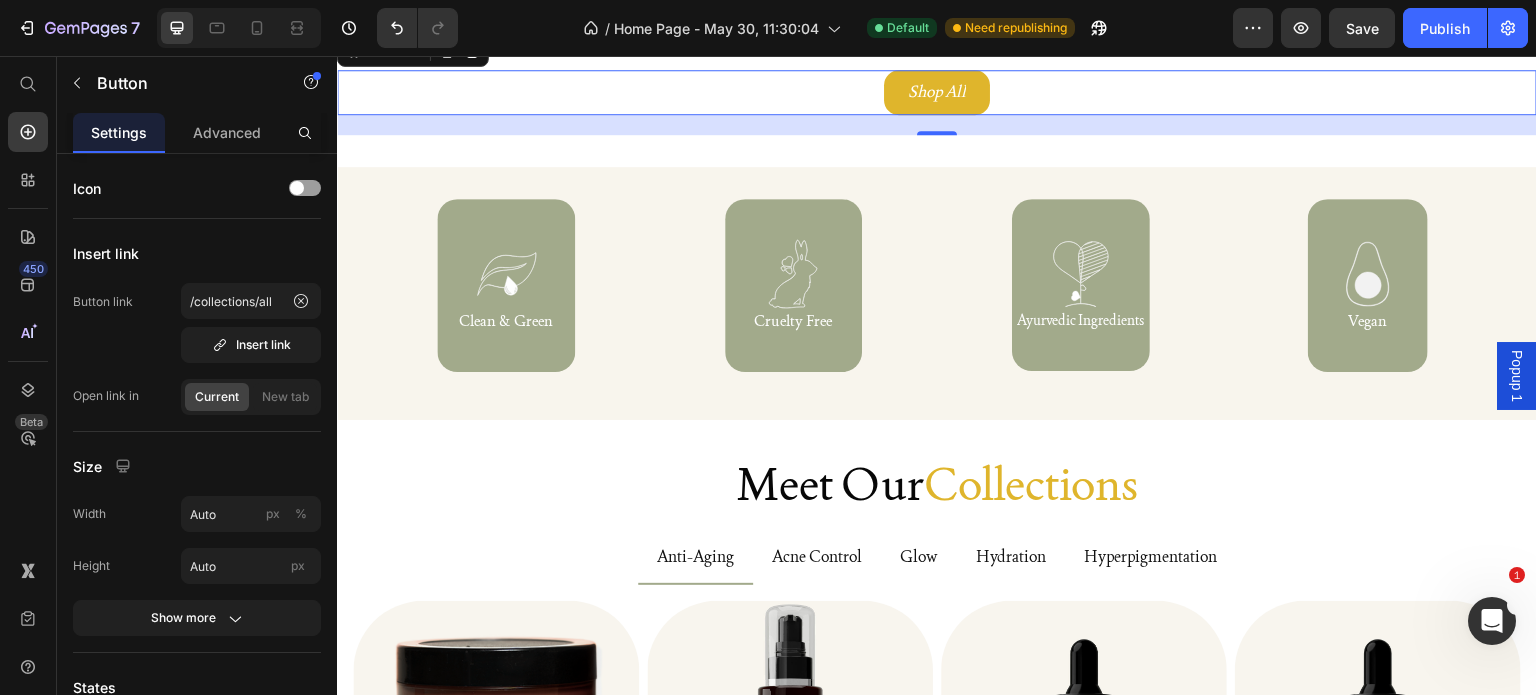 click on "Shop All Button   20" at bounding box center (937, 92) 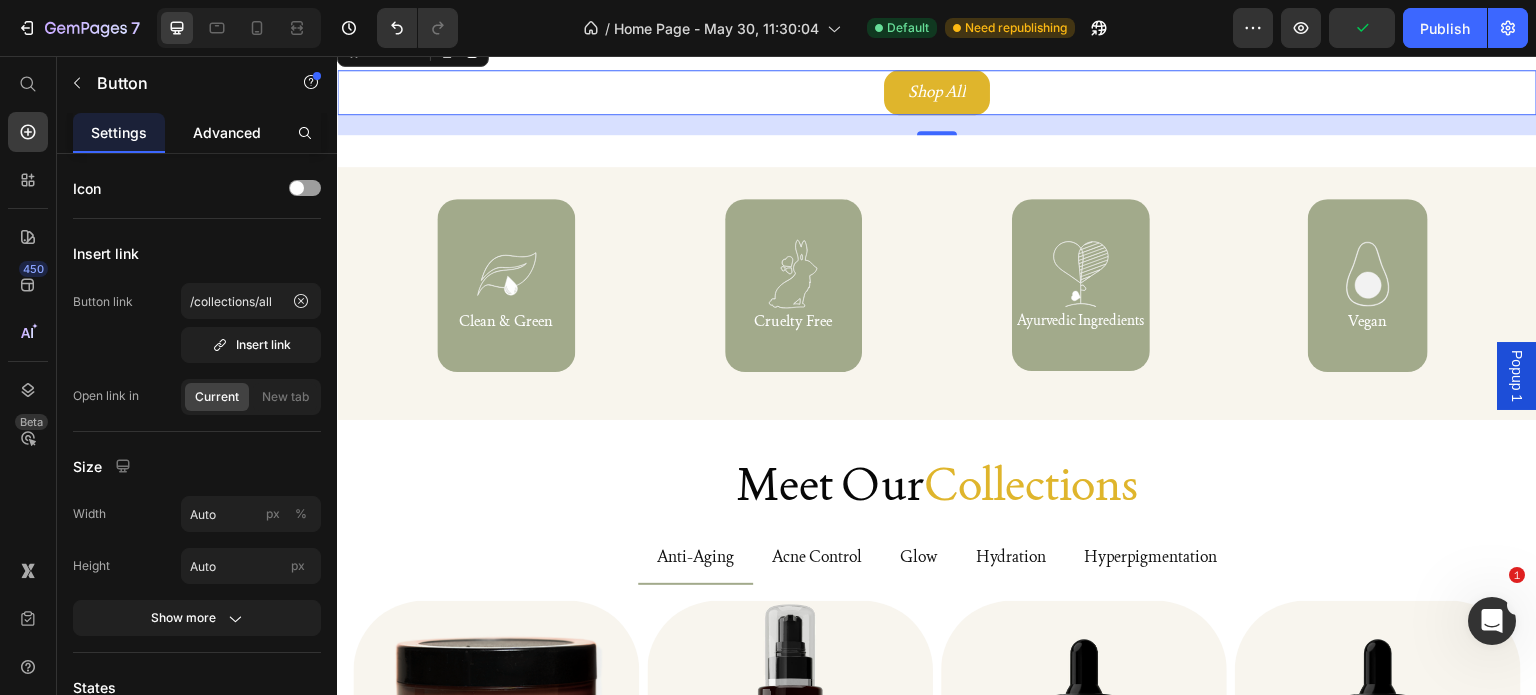 click on "Advanced" at bounding box center [227, 132] 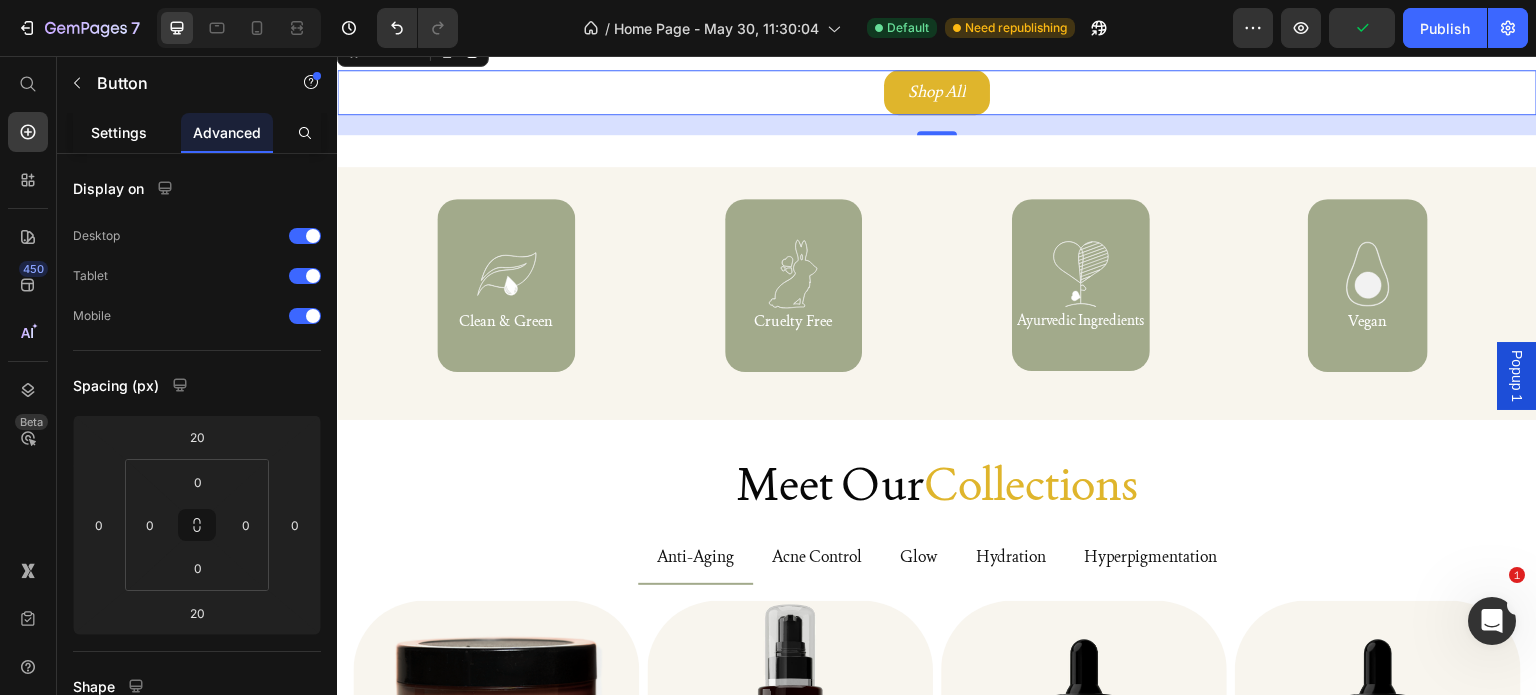 click on "Settings" at bounding box center (119, 132) 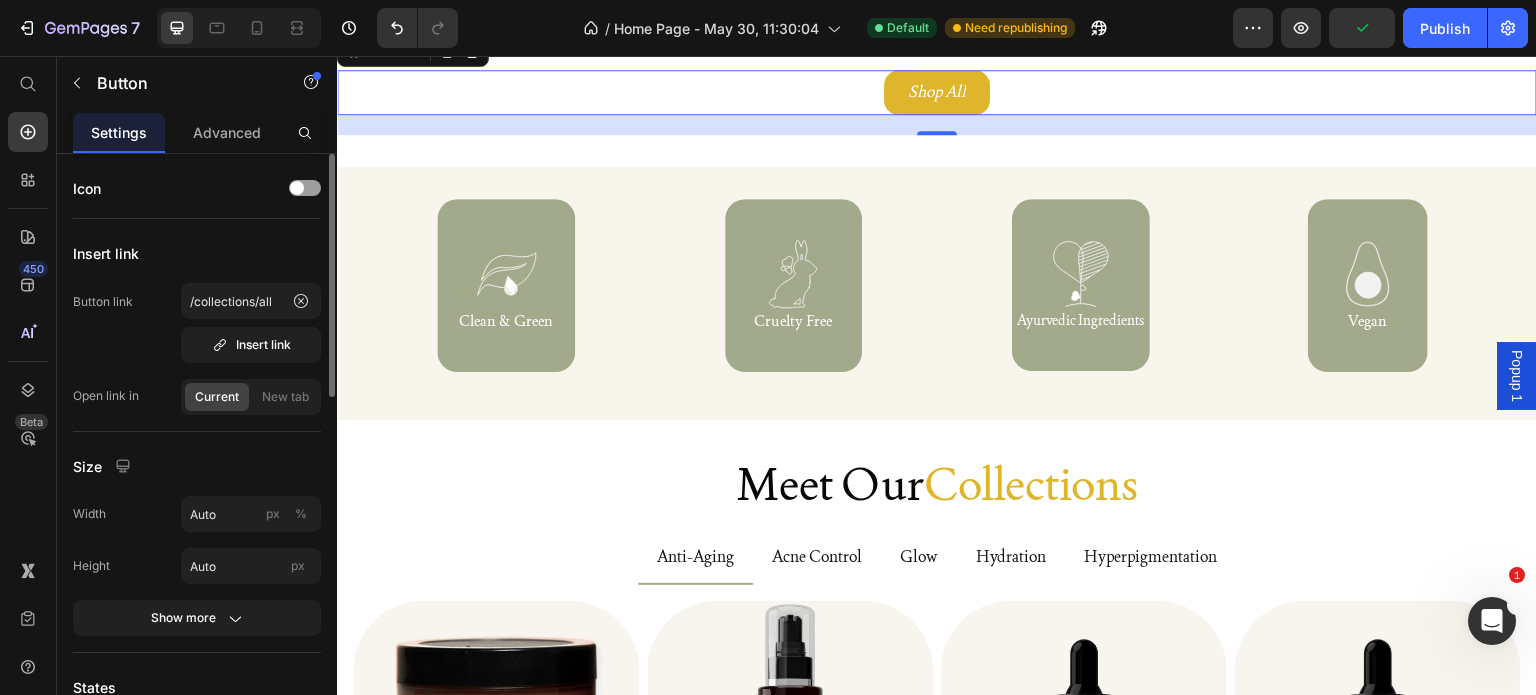 scroll, scrollTop: 300, scrollLeft: 0, axis: vertical 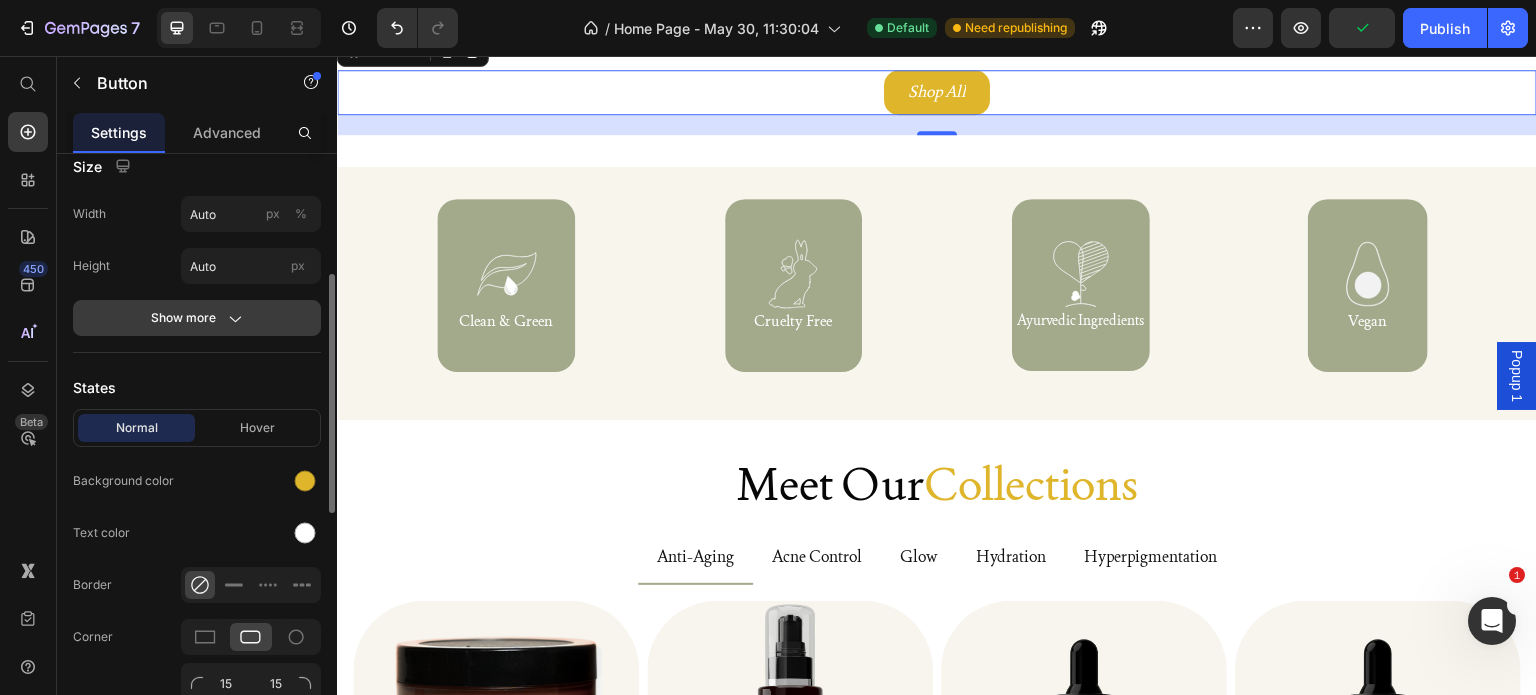 click on "Show more" 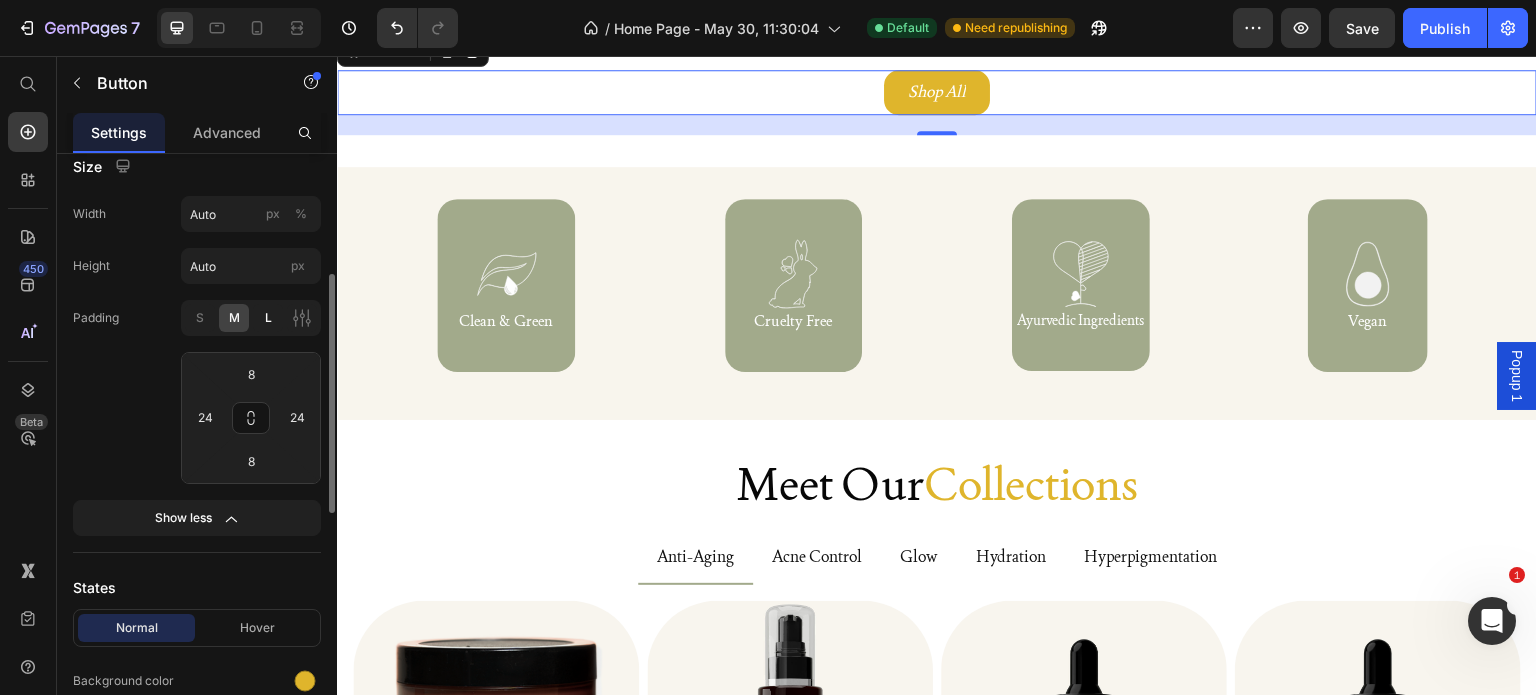 click on "L" 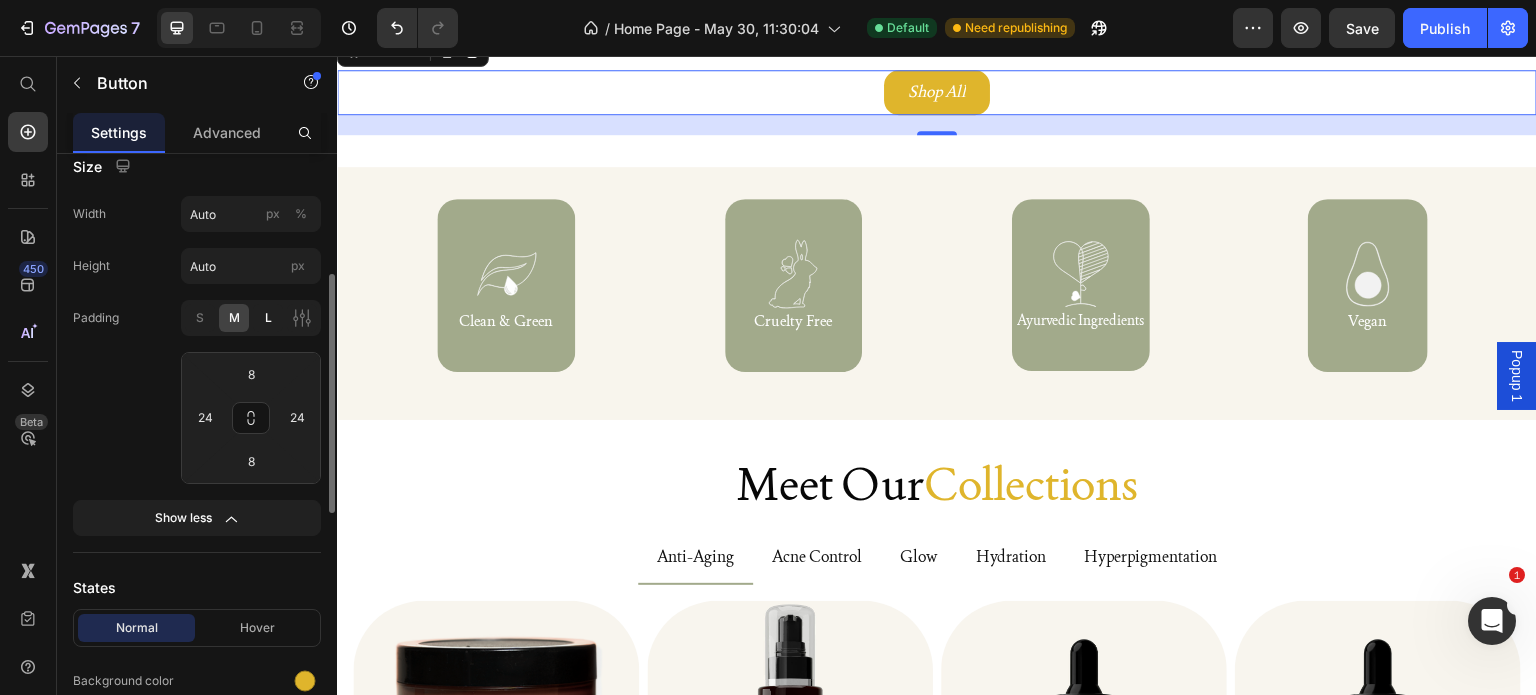 type on "12" 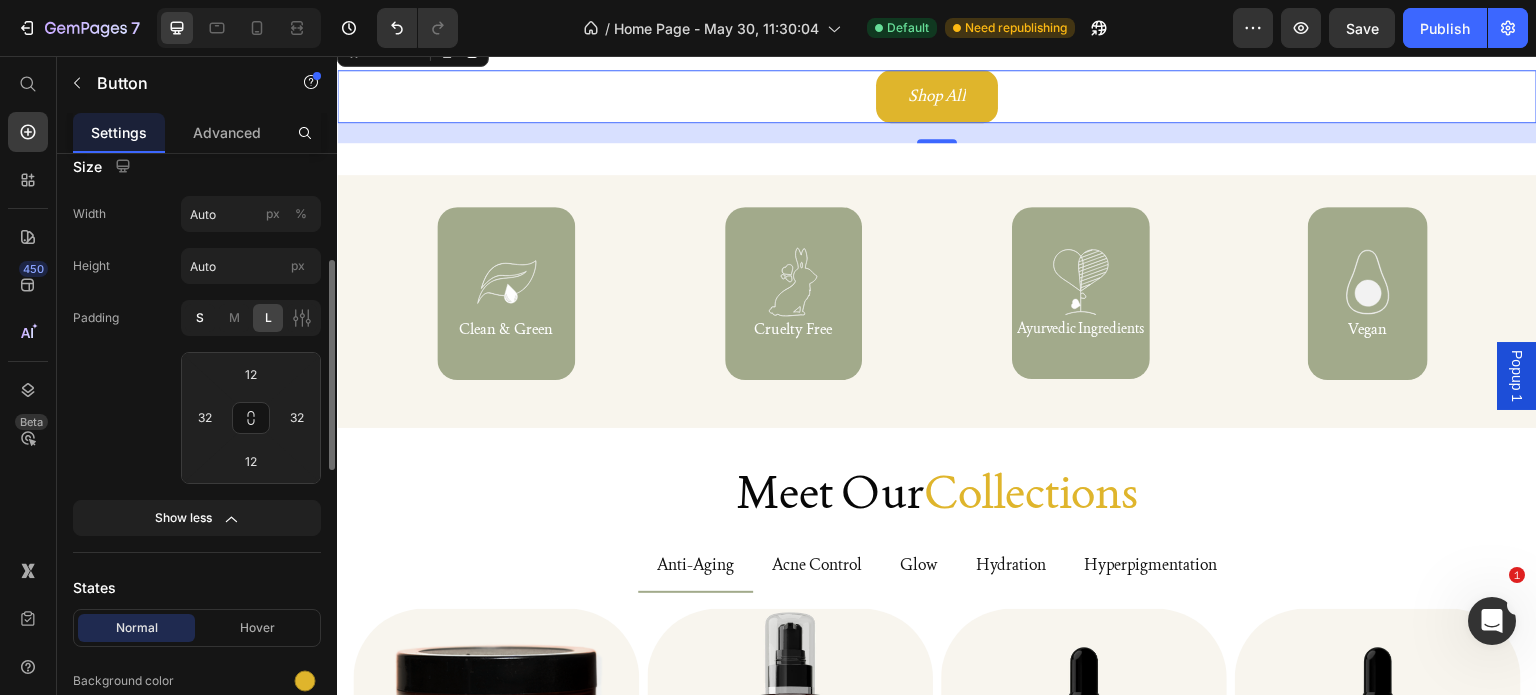click on "S" 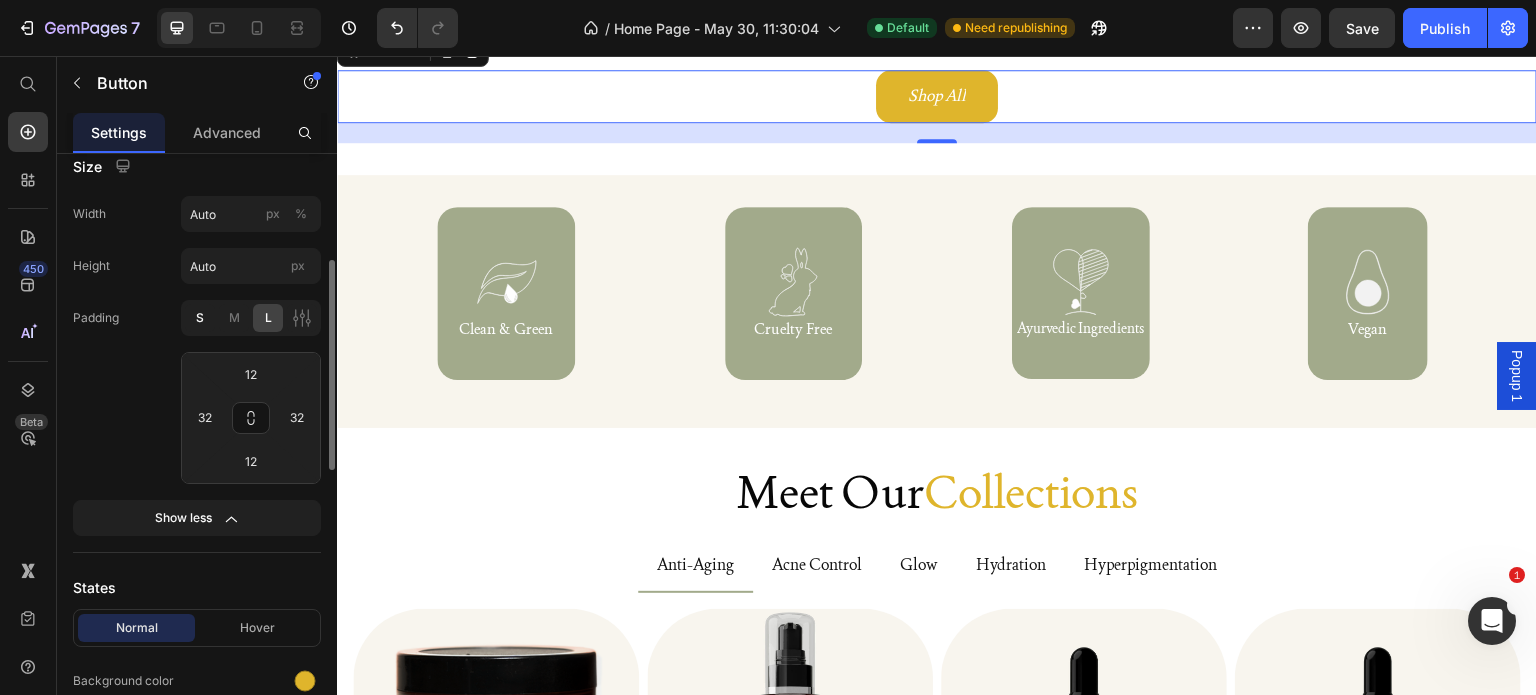 type on "4" 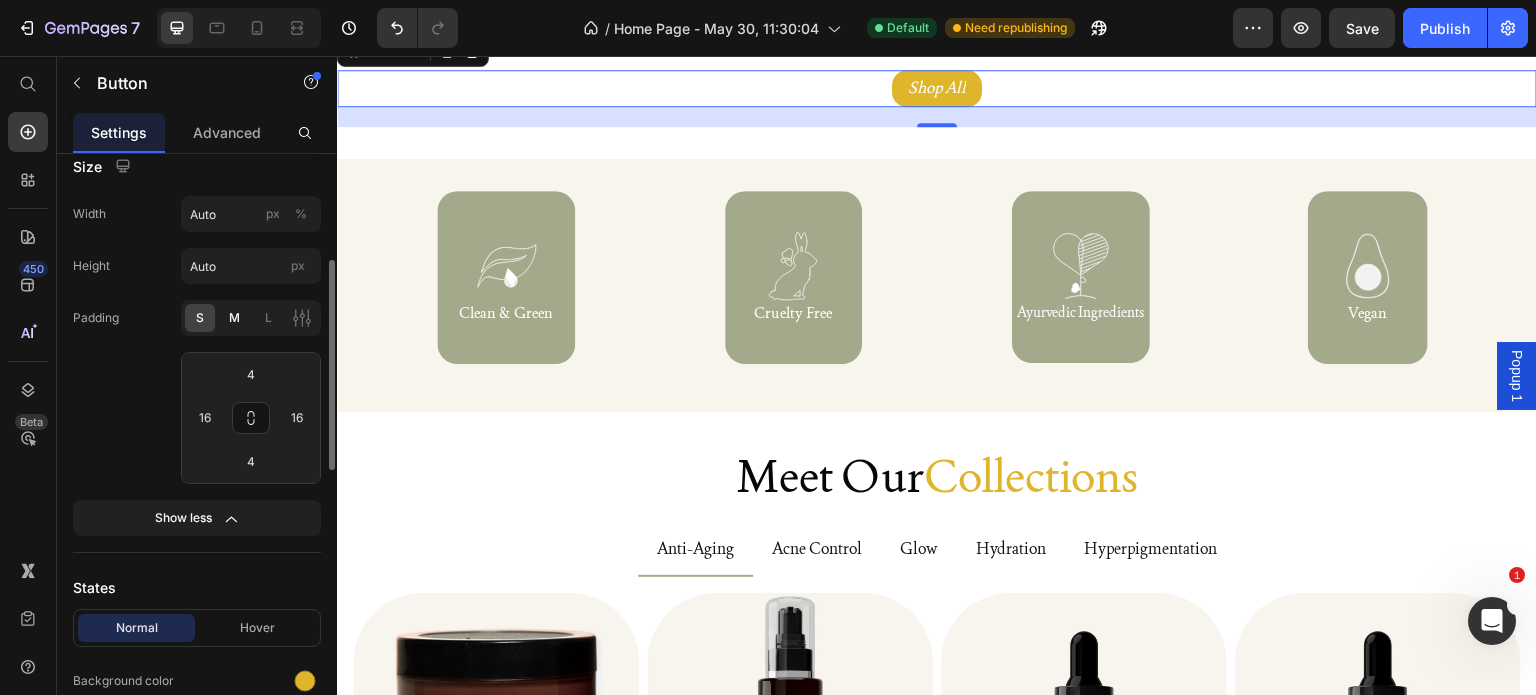 click on "M" 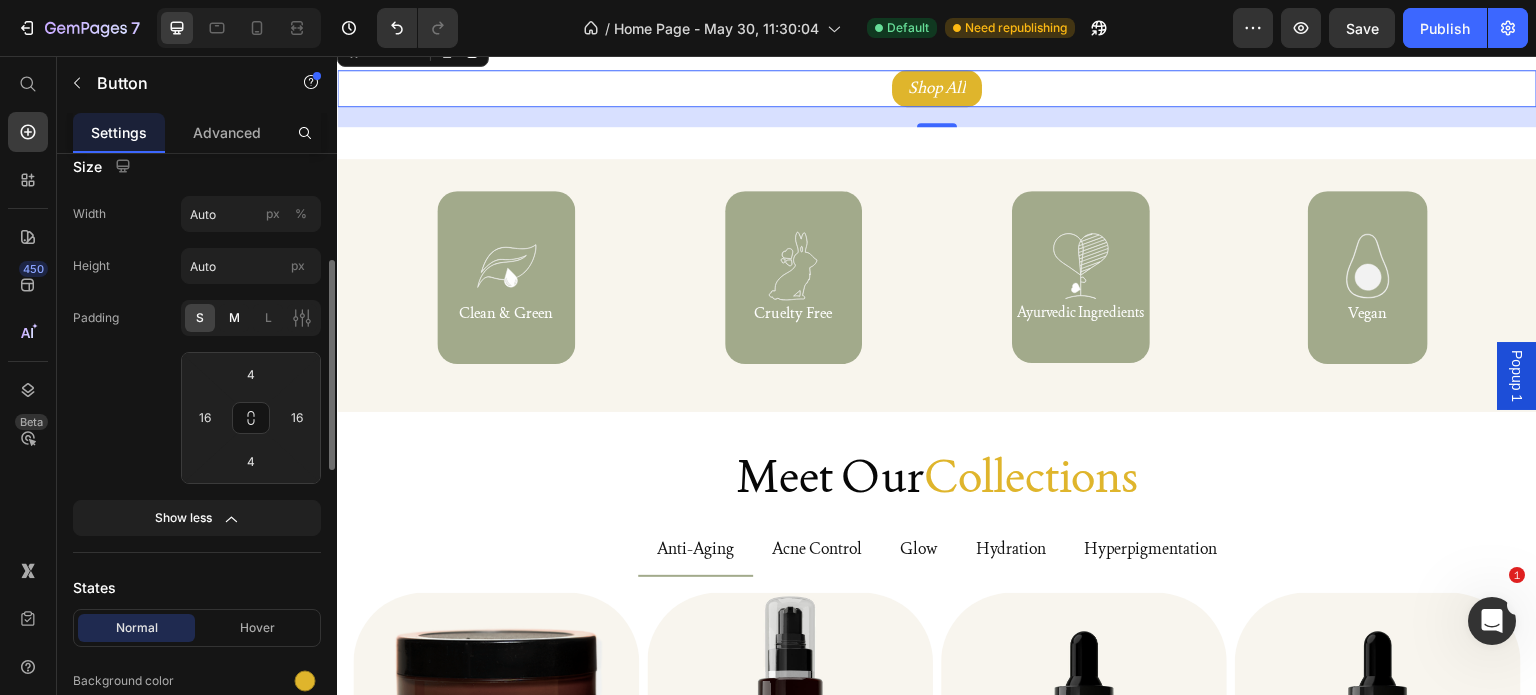 type on "8" 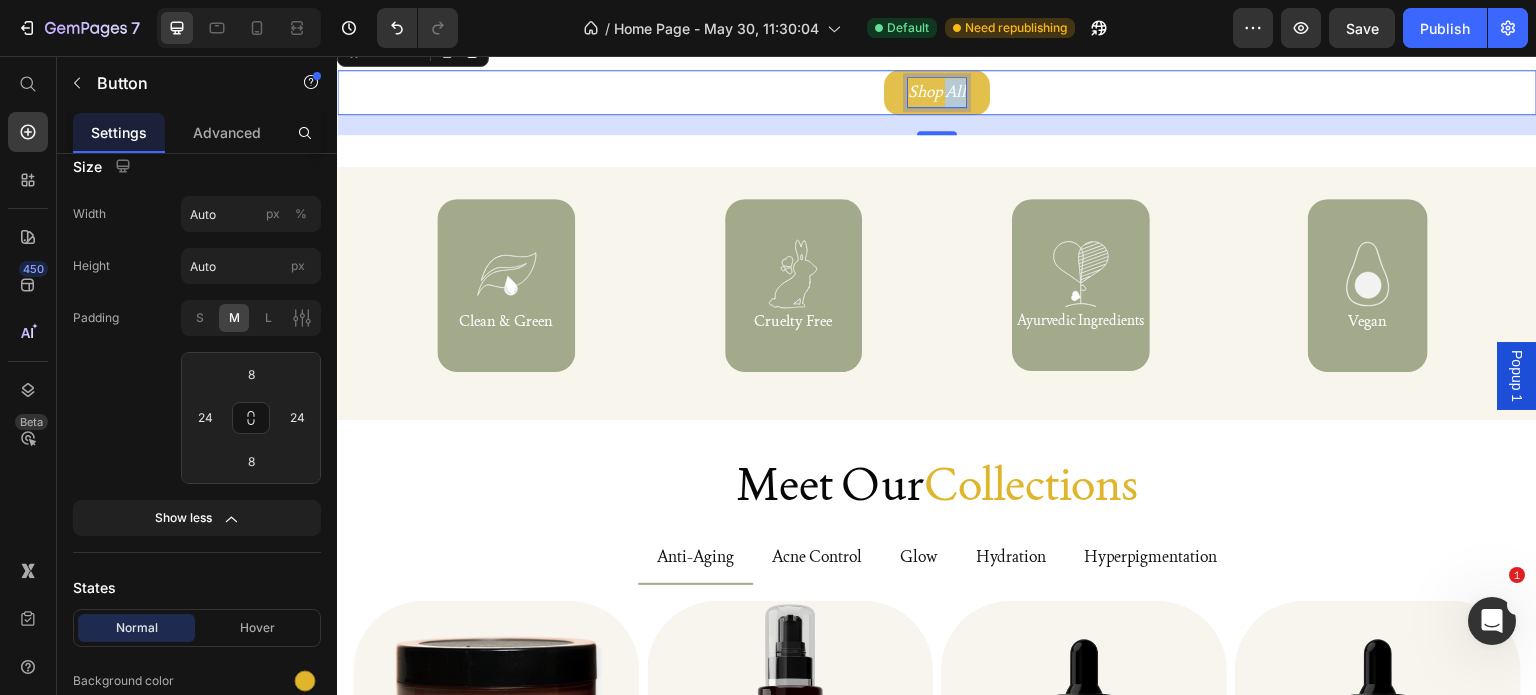 click on "Shop All" at bounding box center (937, 91) 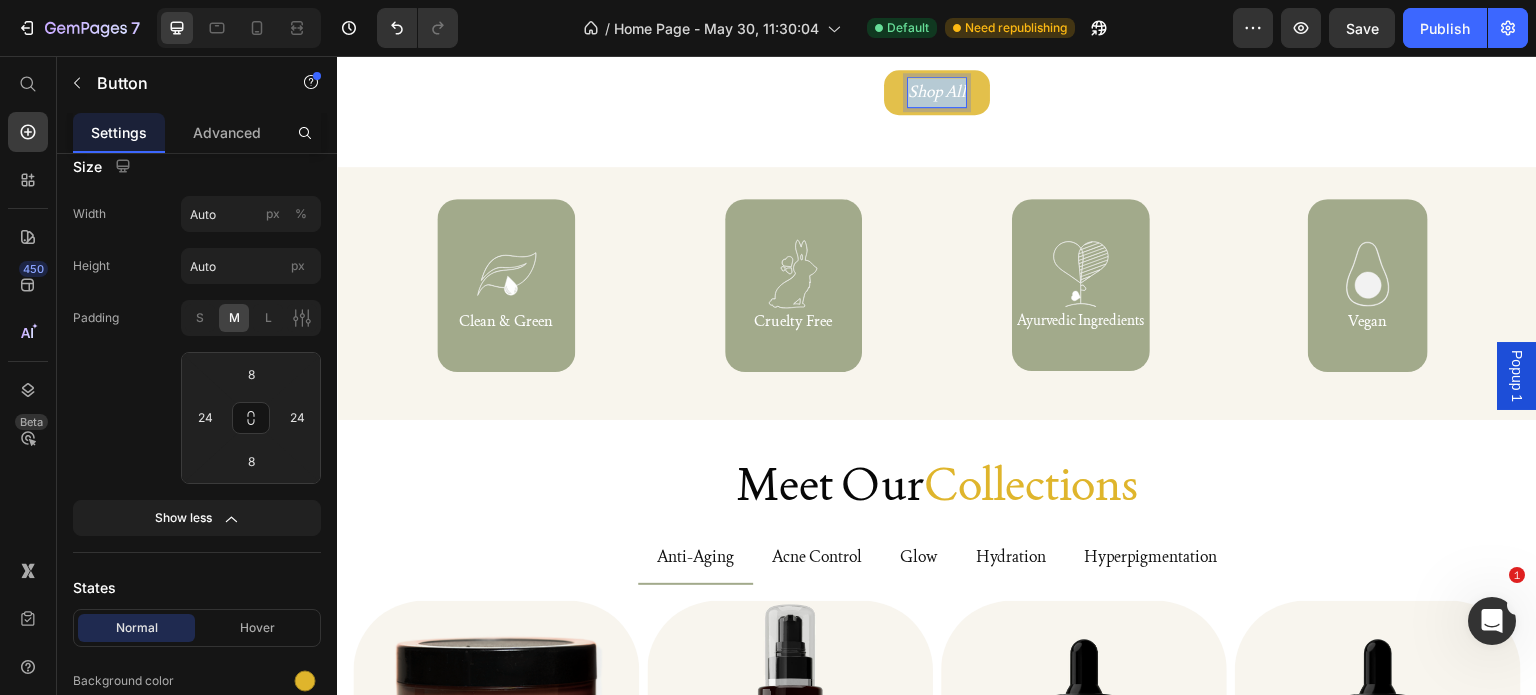 click on "Shop All" at bounding box center [937, 91] 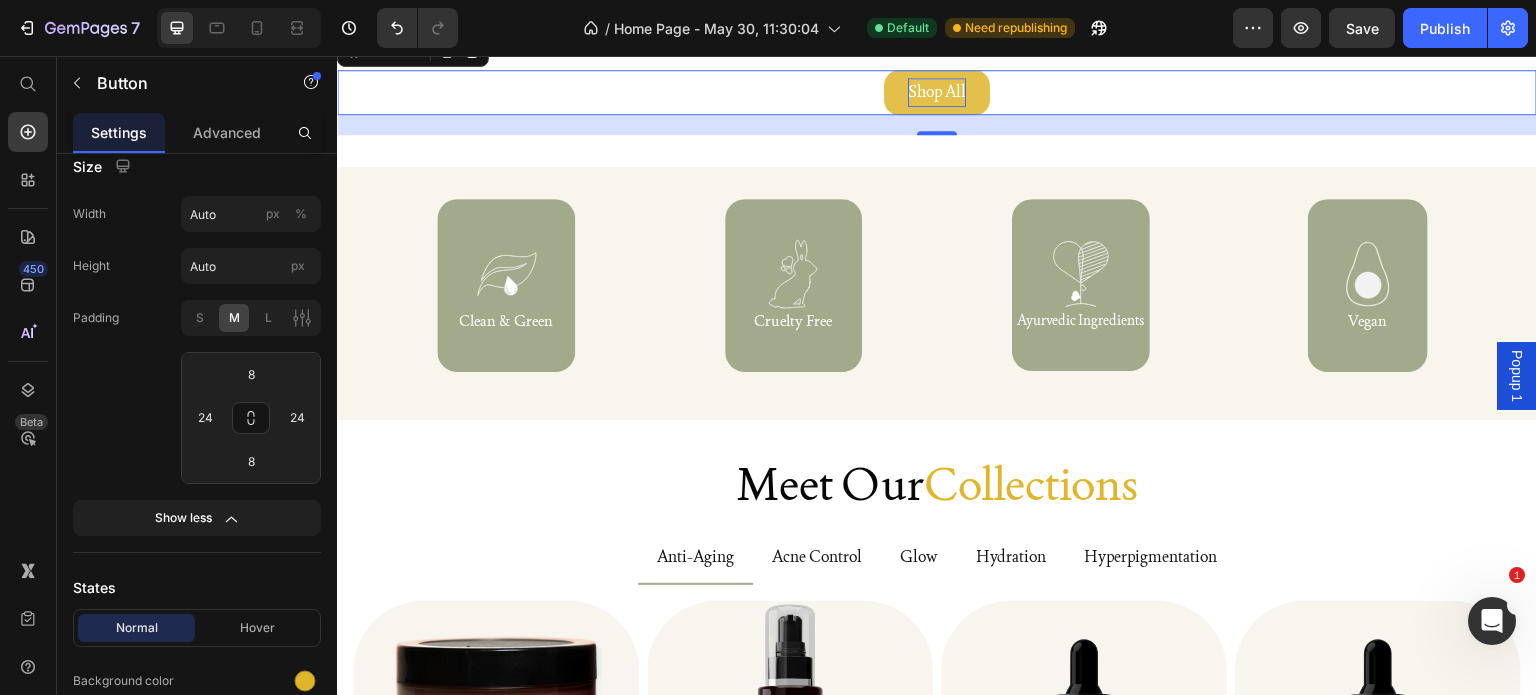click on "Shop All Button   20" at bounding box center (937, 92) 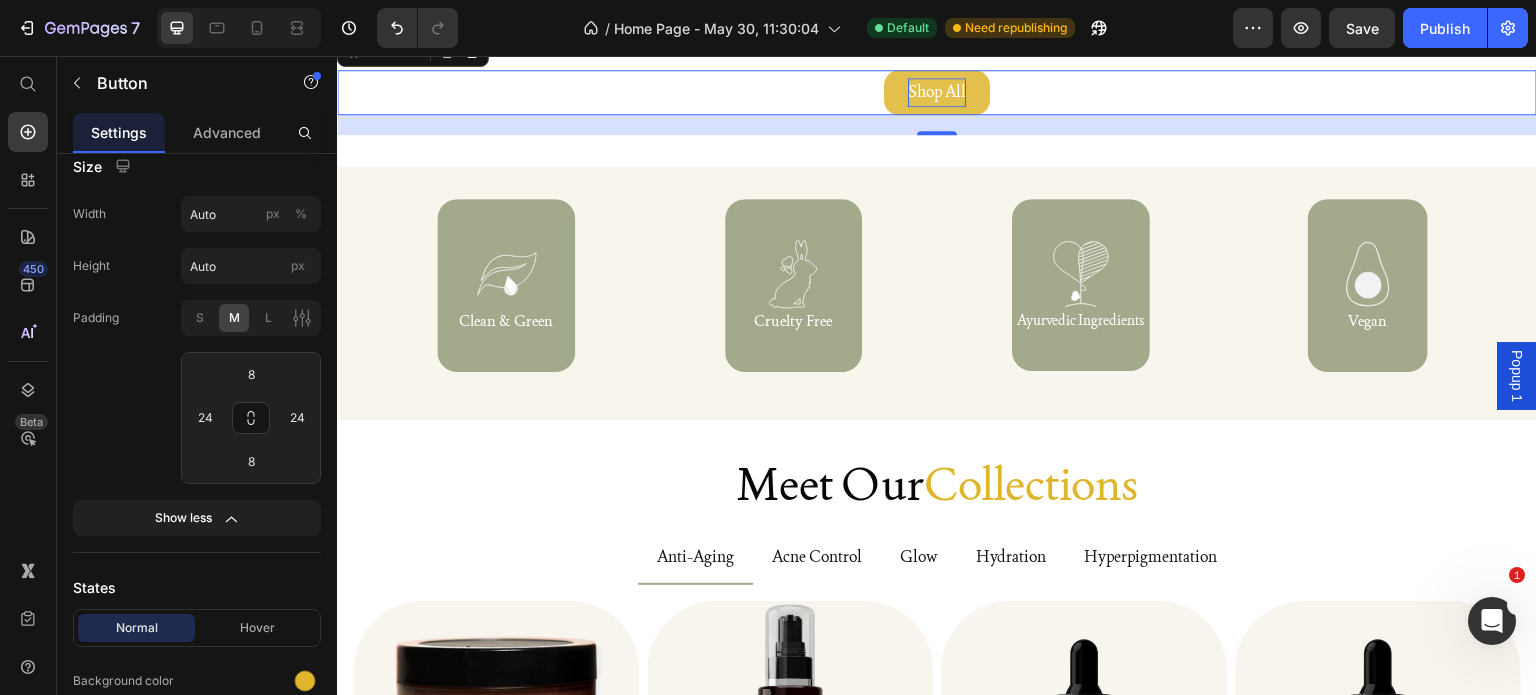 click on "Shop All" at bounding box center [937, 92] 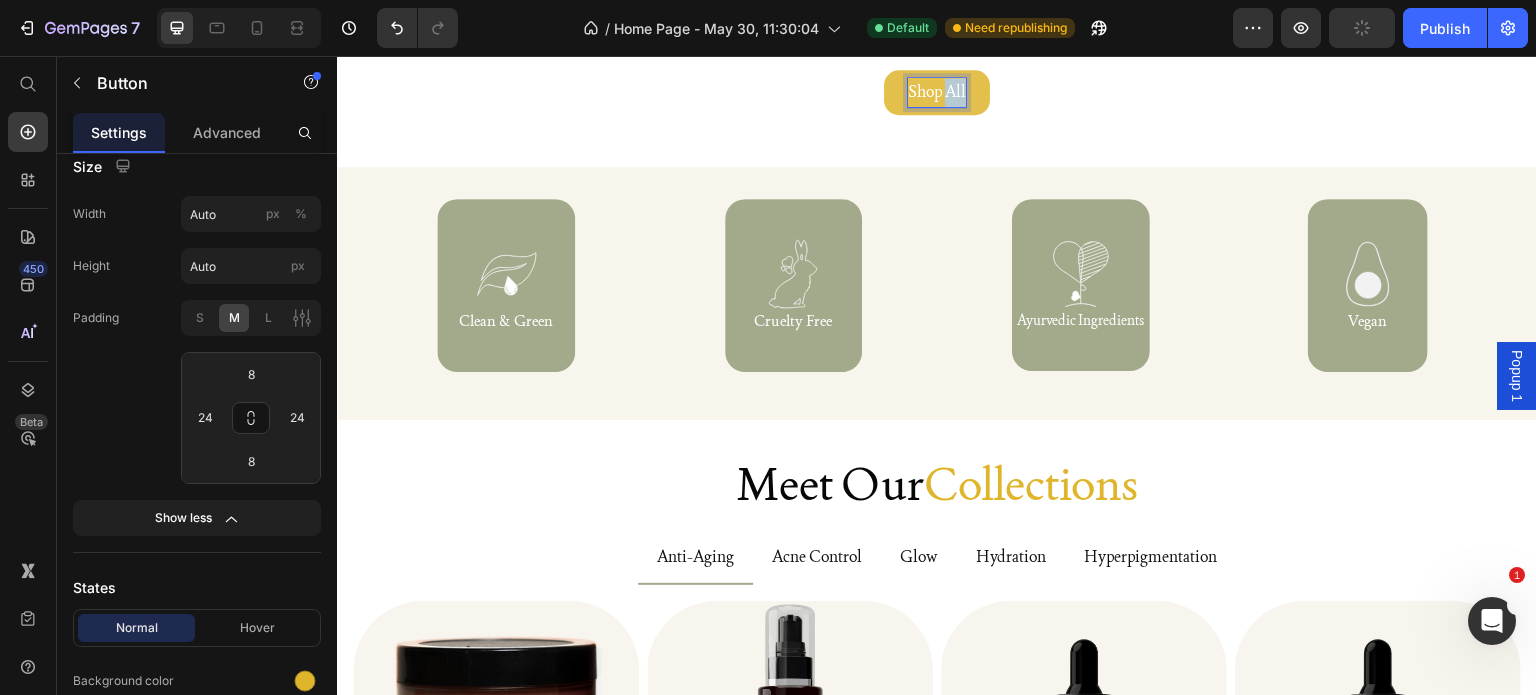 click on "Shop All" at bounding box center [937, 92] 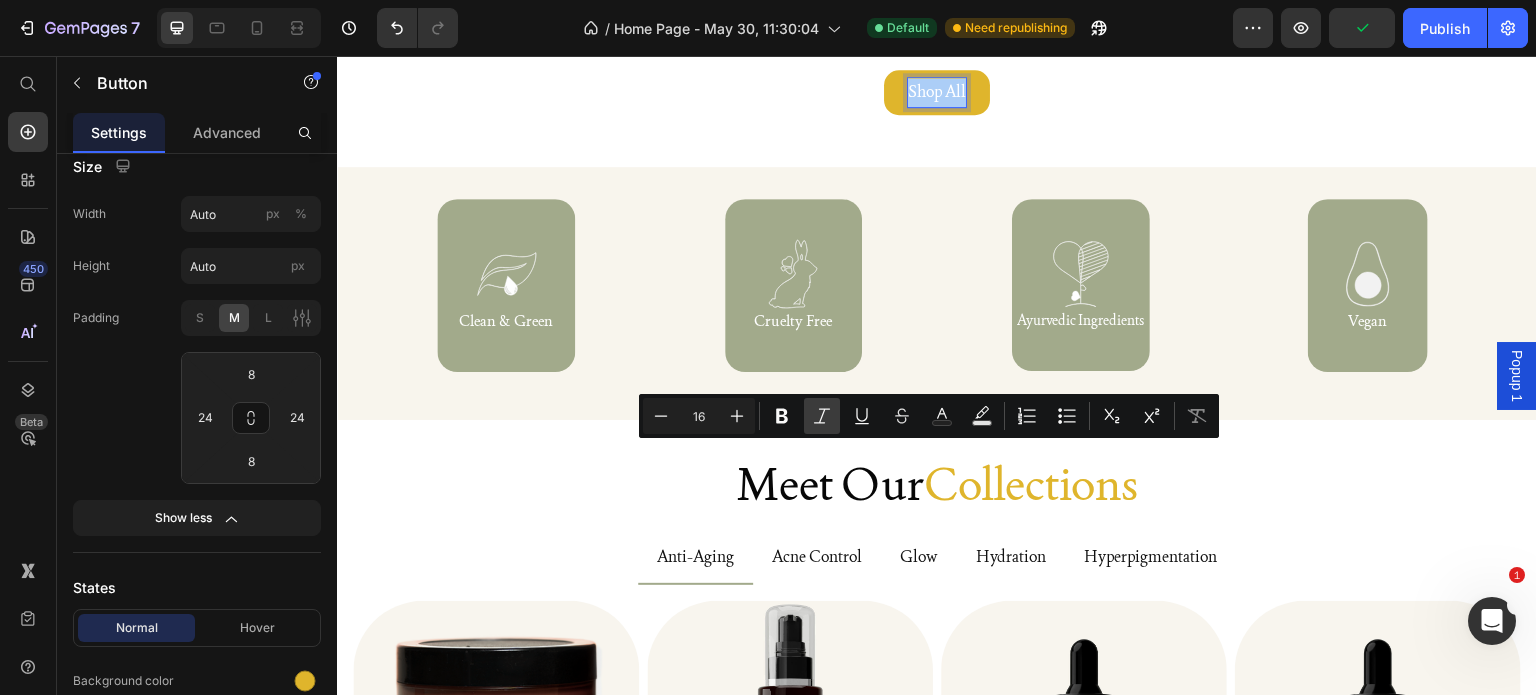 click 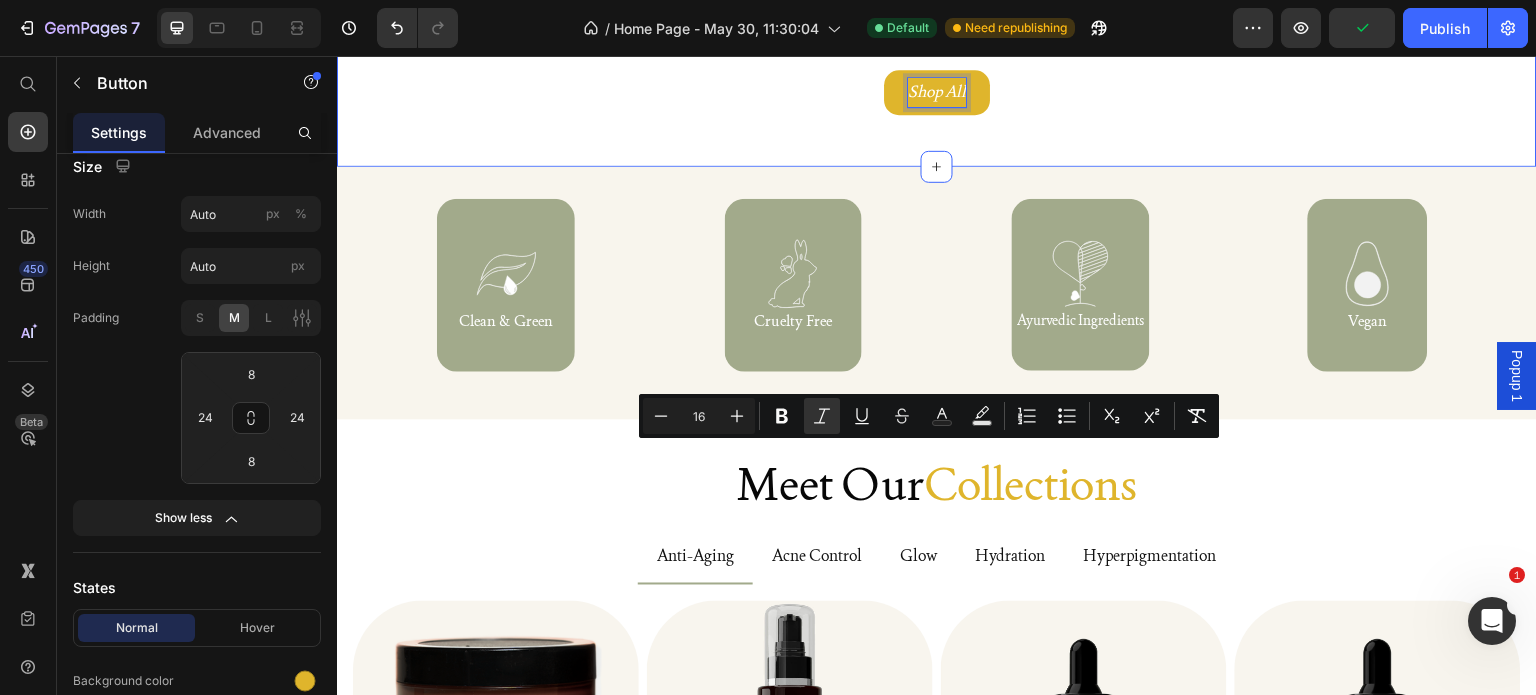 click on "Shop All Button   20" at bounding box center (937, 92) 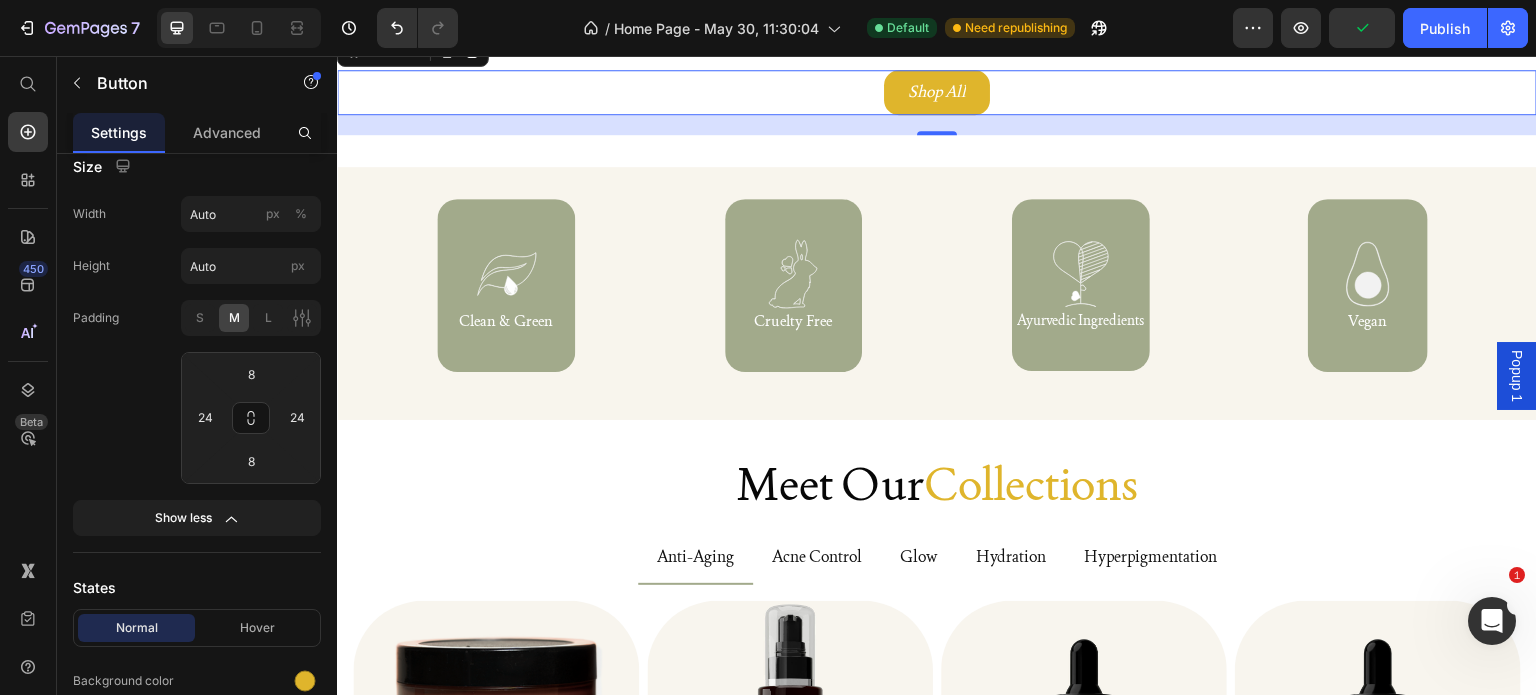 click on "Shop All Button   20" at bounding box center (937, 92) 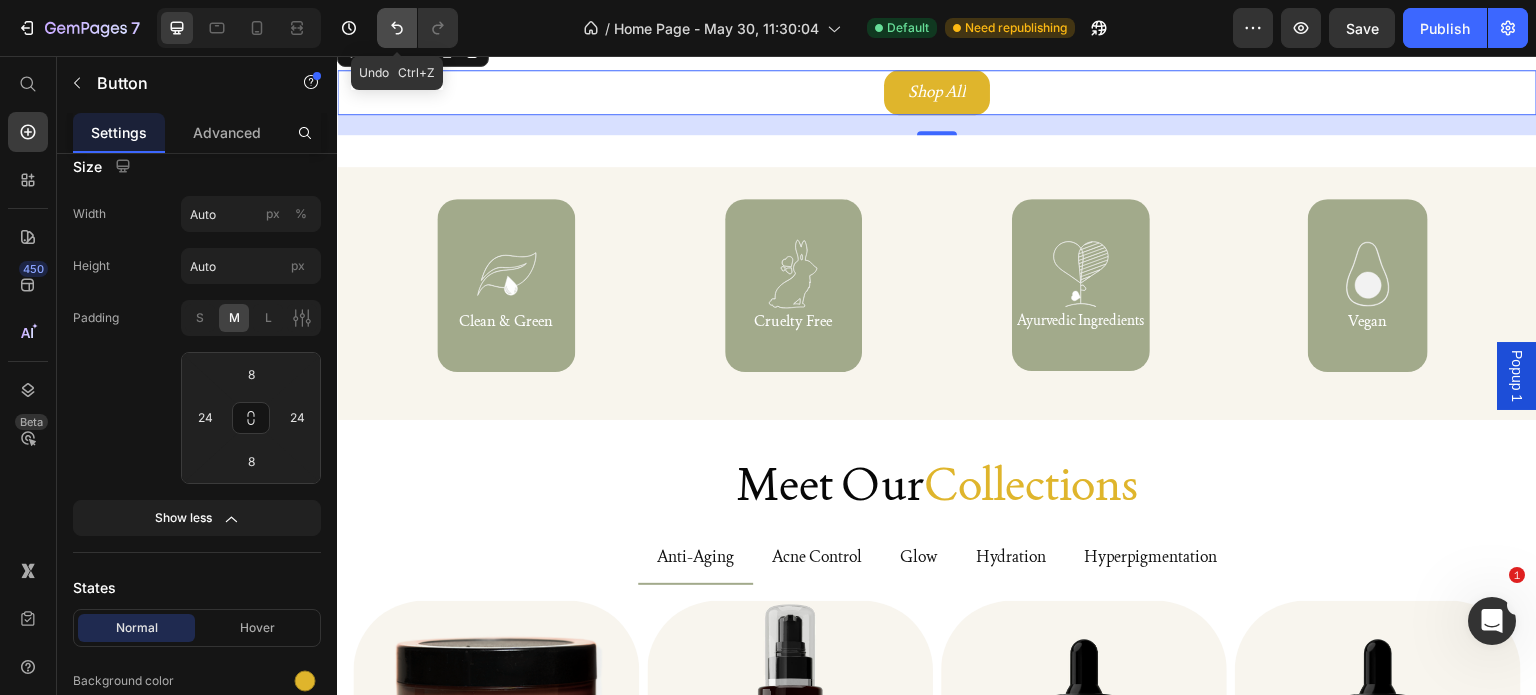 click 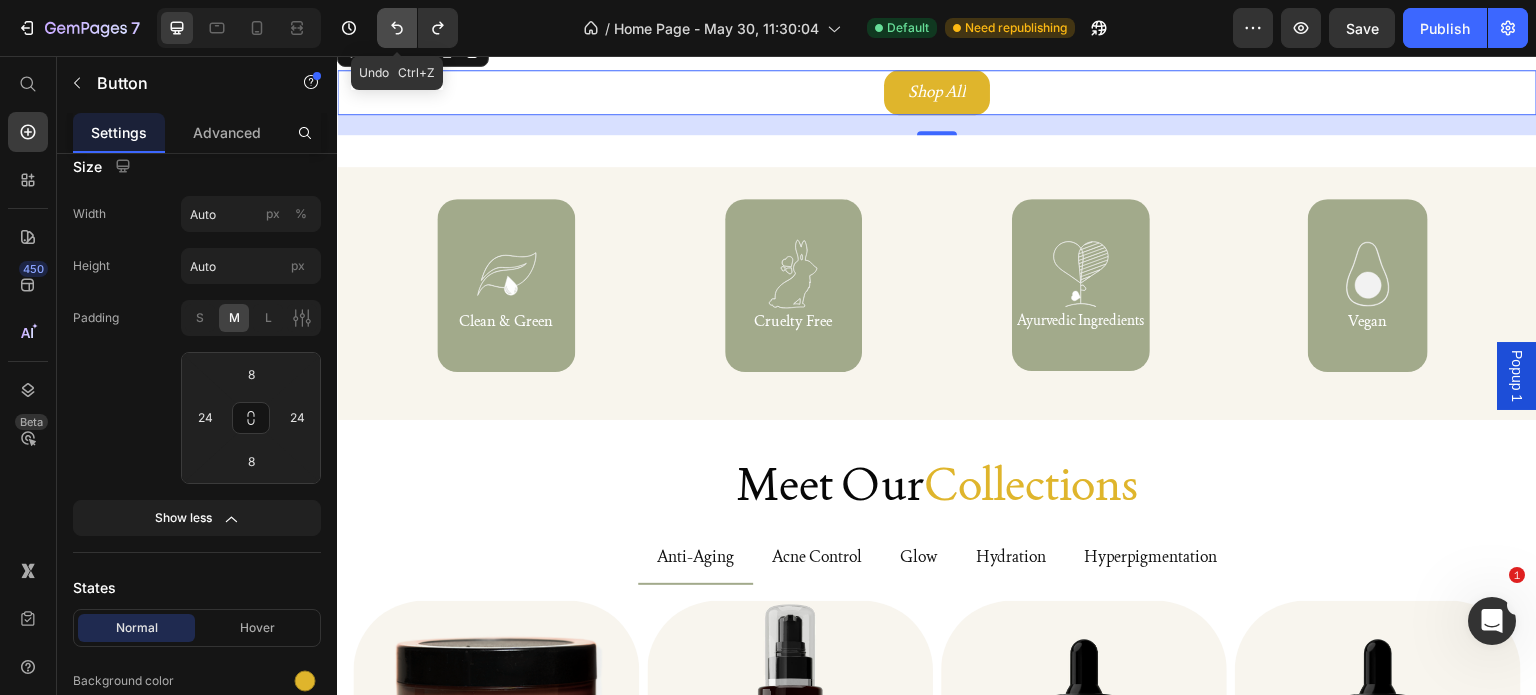 click 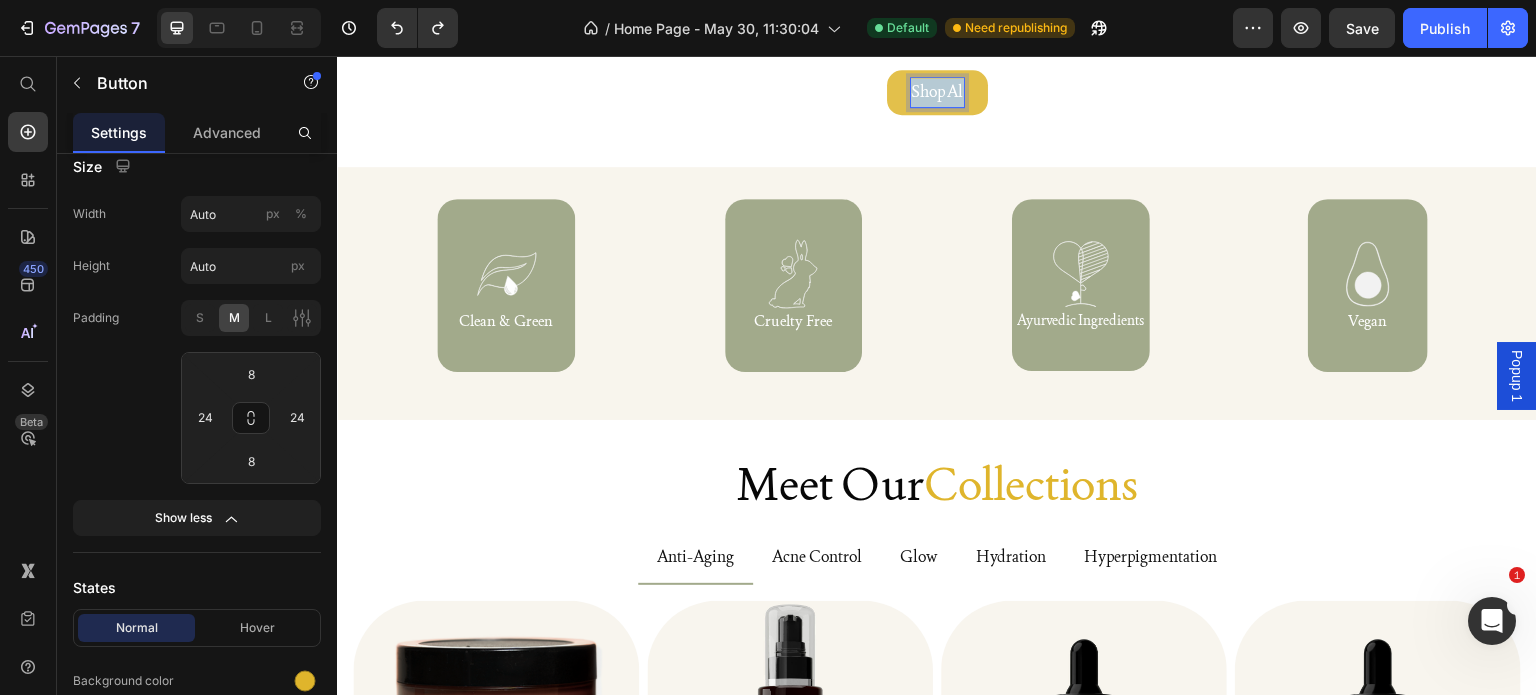 click on "Shop Al" at bounding box center (937, 92) 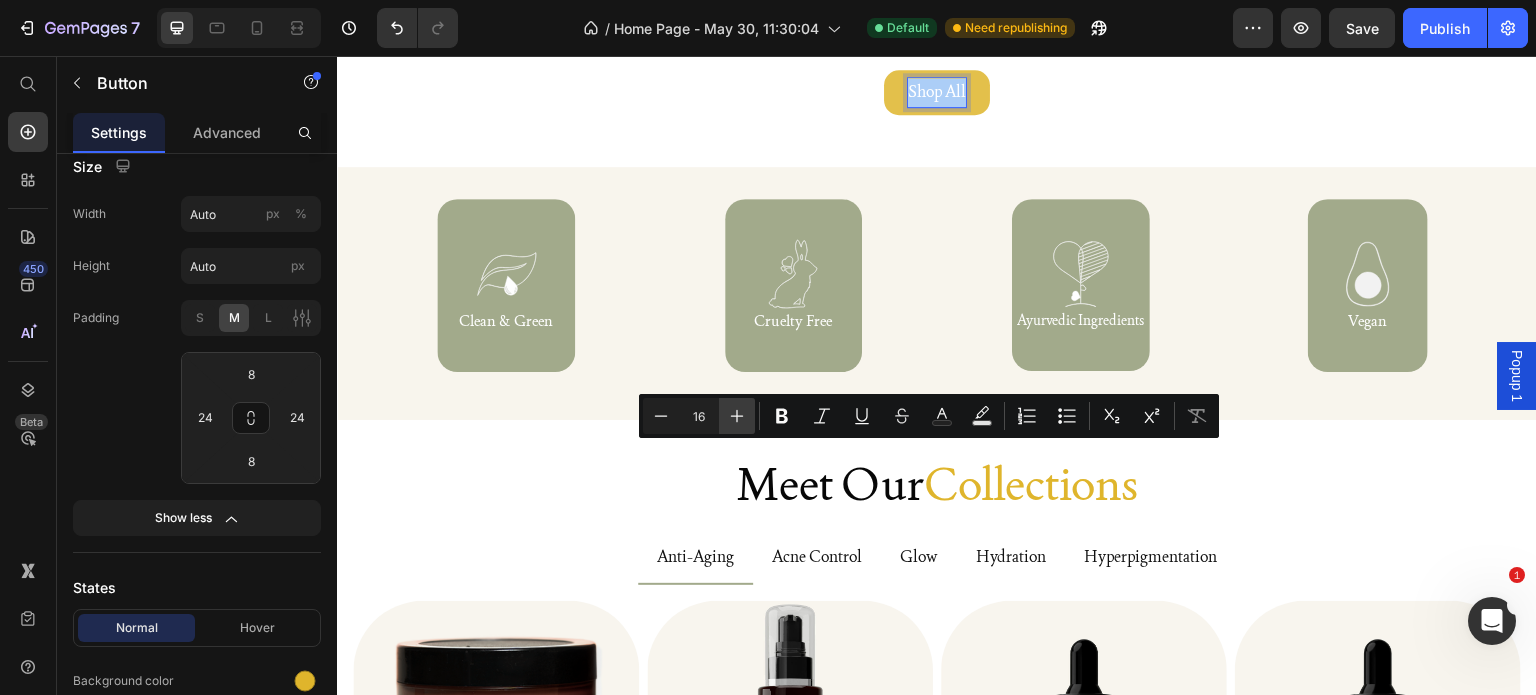 click on "Plus" at bounding box center [737, 416] 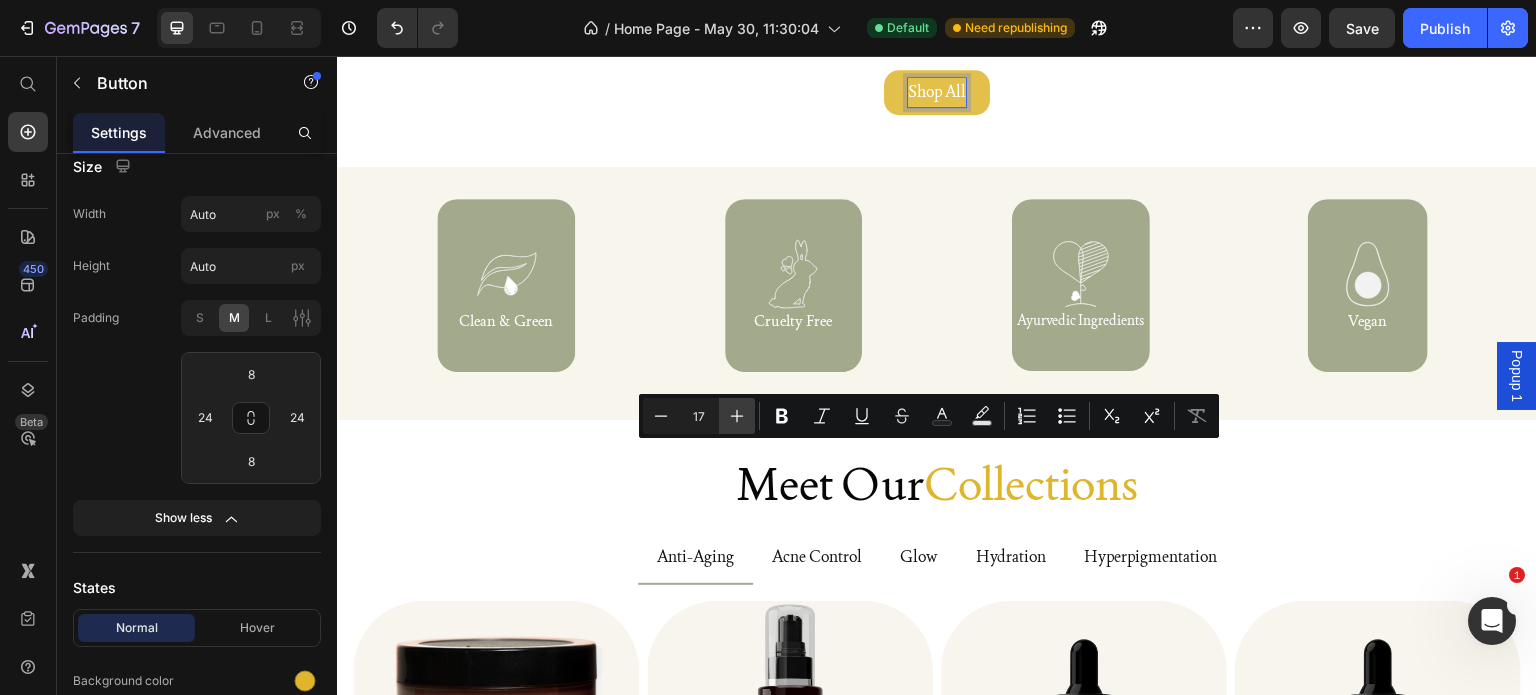 click on "Plus" at bounding box center [737, 416] 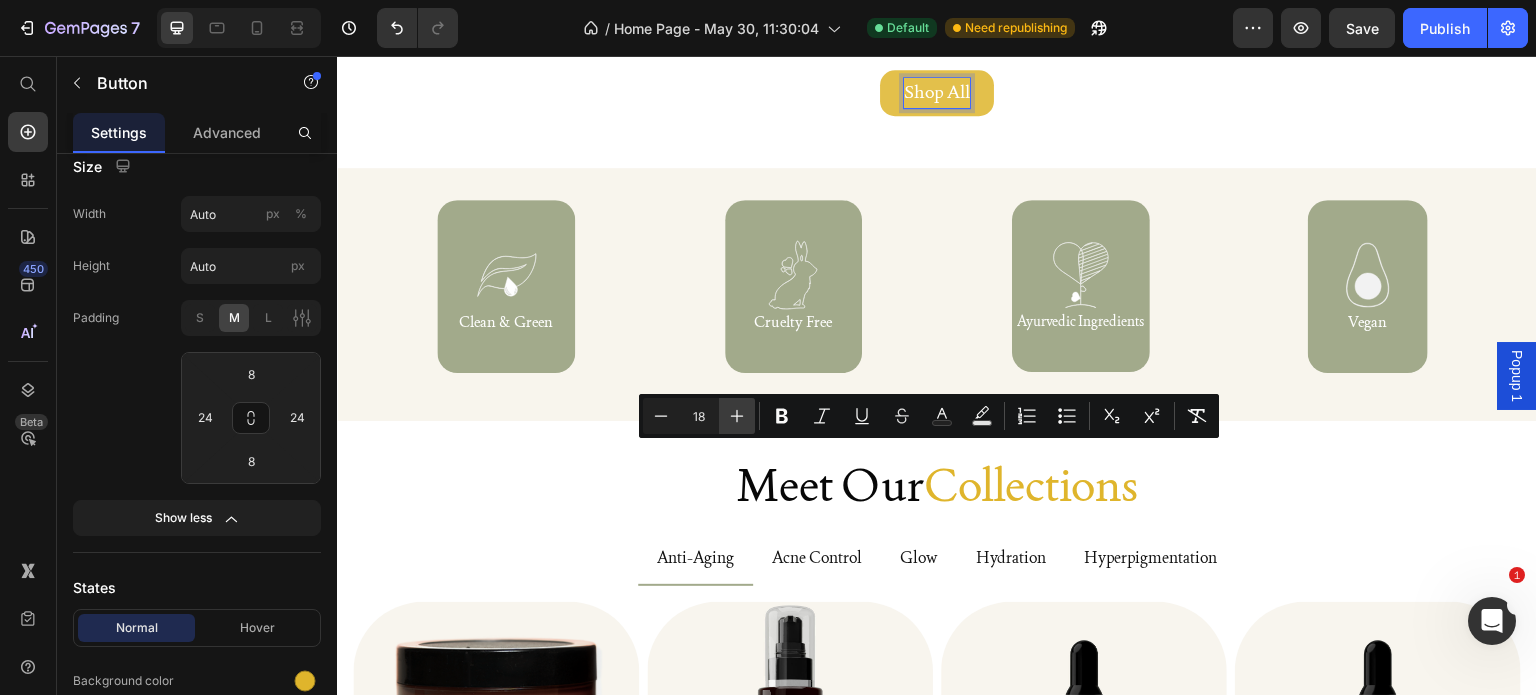 click on "Plus" at bounding box center (737, 416) 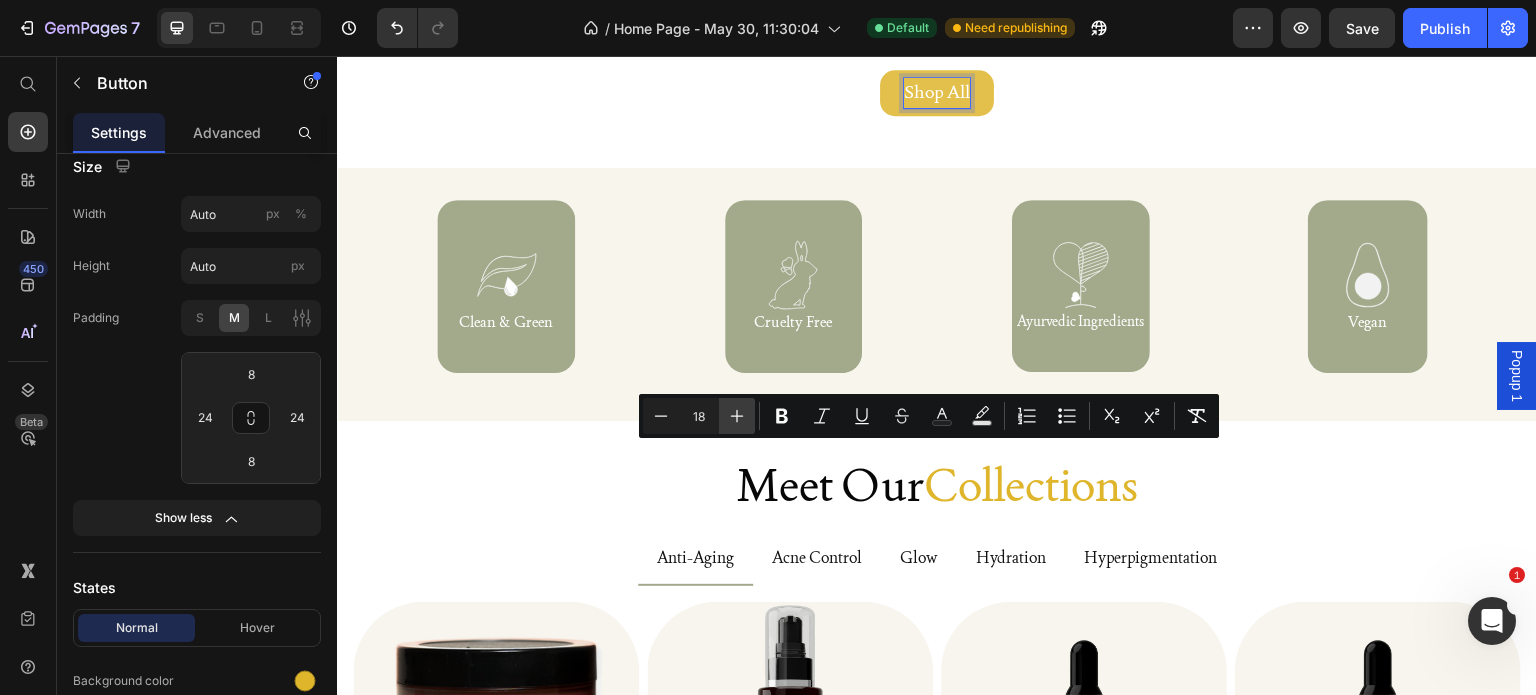 type on "19" 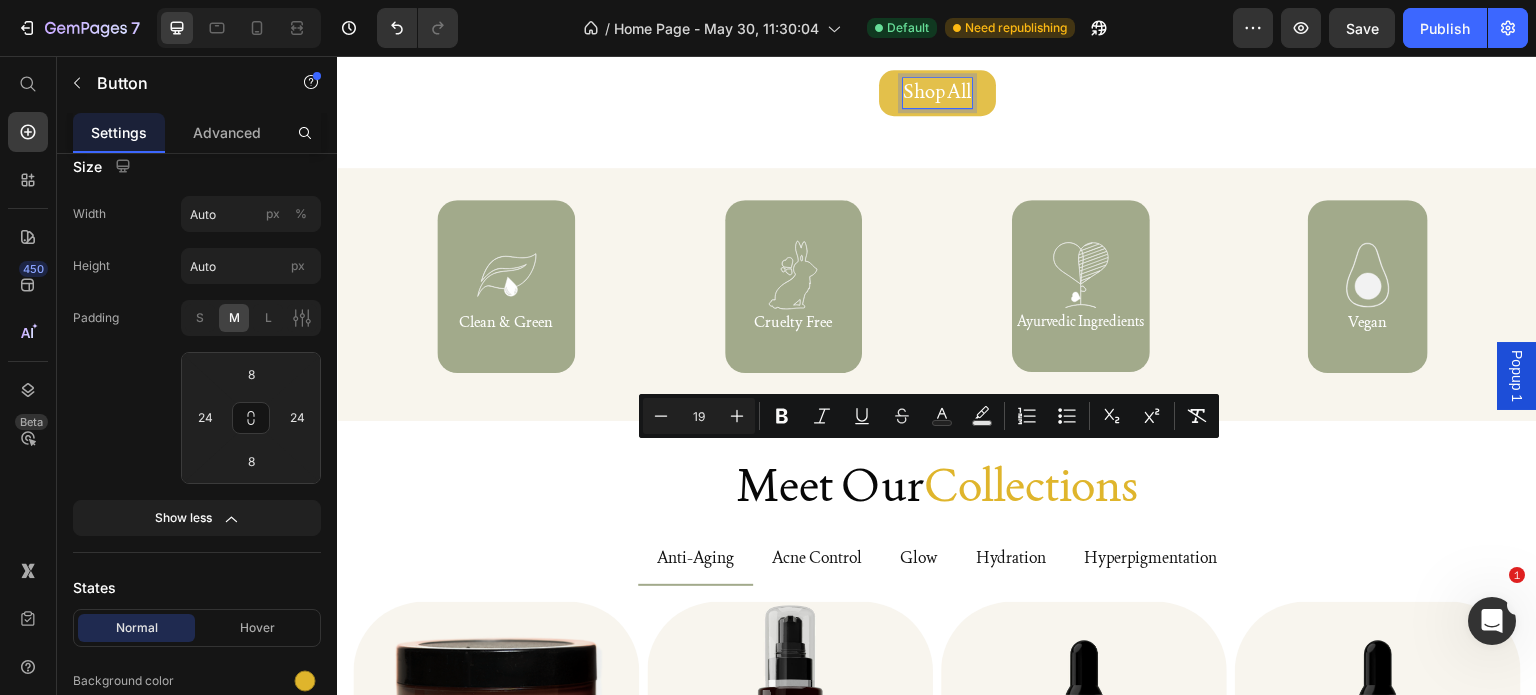 click on "Shop All Button   20" at bounding box center [937, 93] 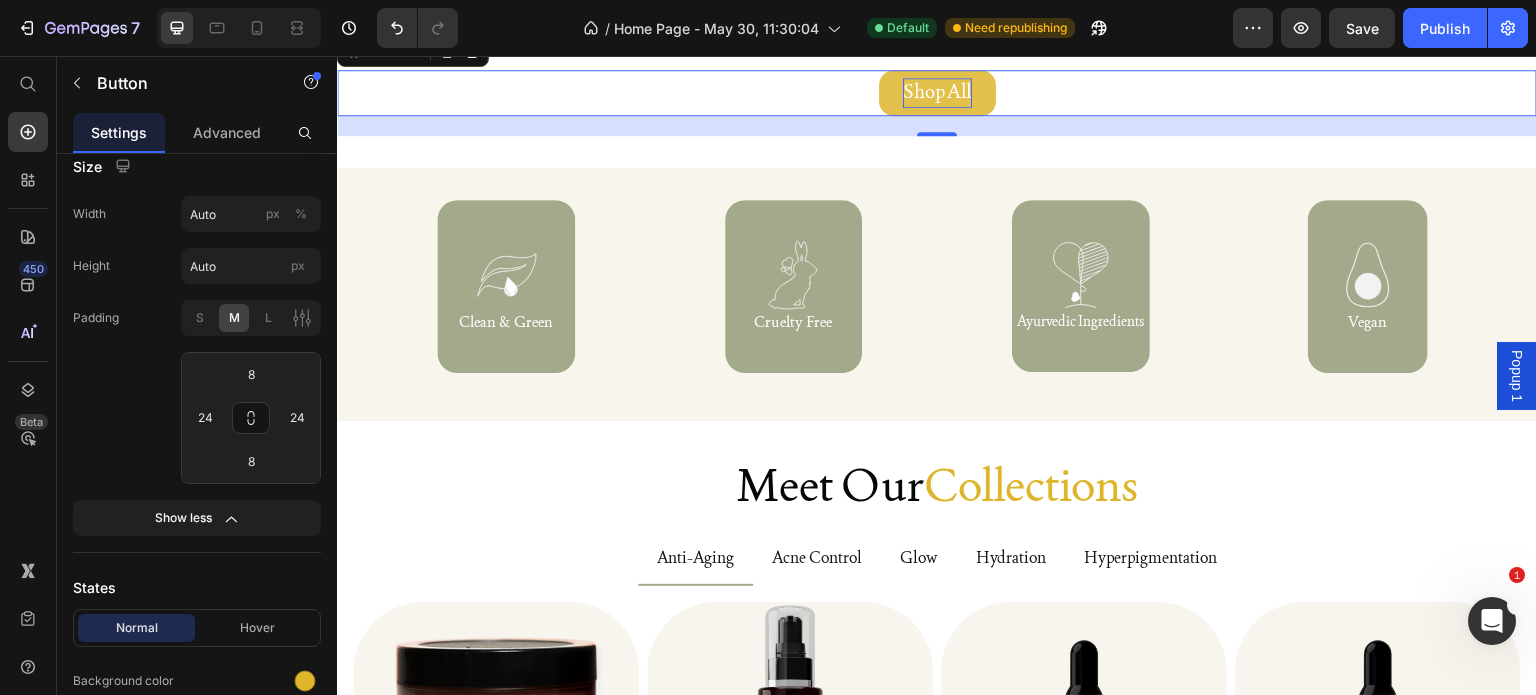 click on "Shop All Button   20" at bounding box center [937, 93] 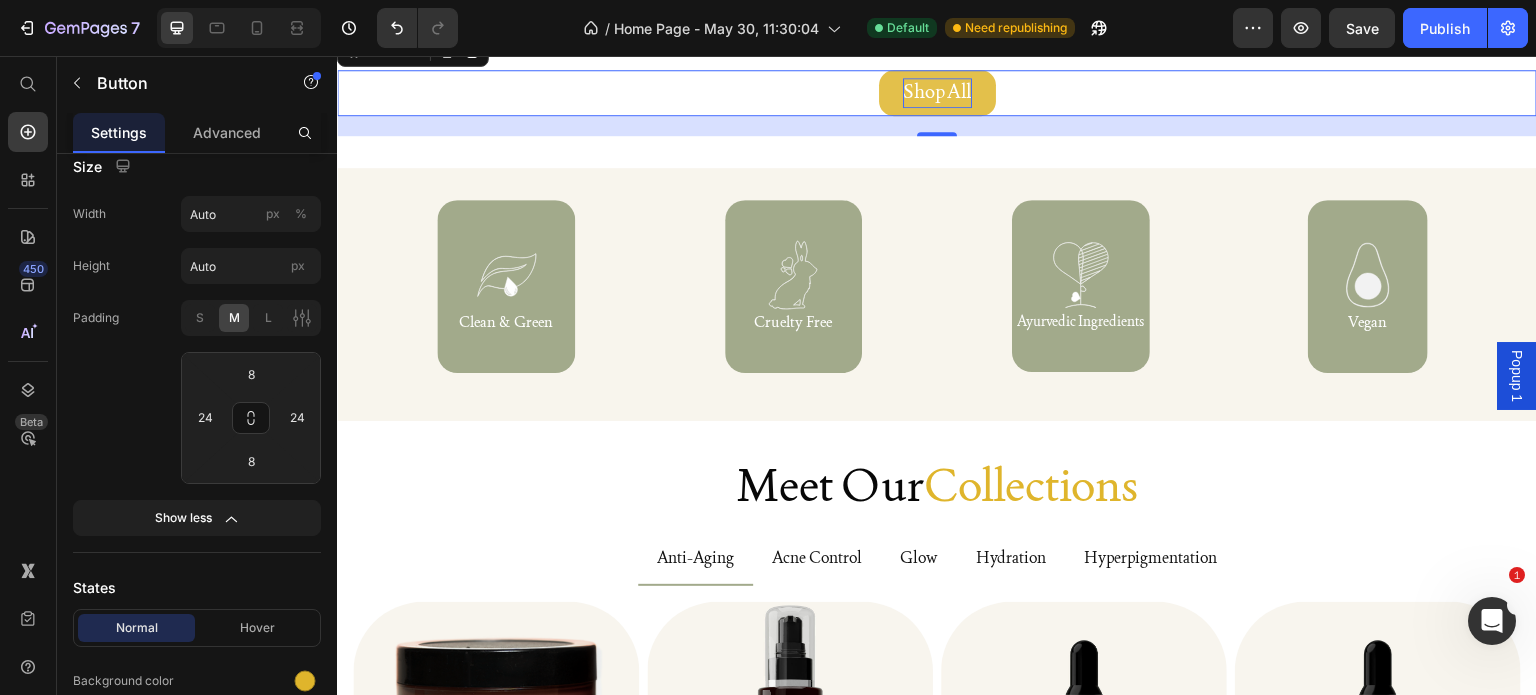 click on "Product Images Turmeric and Sandalwood Face Mask Product Title $33.00 Product Price $0.00 Product Price Row Add To cart Product Cart Button Buy it now Dynamic Checkout Row Row Product Images Coconut Pulling Oil Mouthwash Product Title $15.00 Product Price $0.00 Product Price Row Add To cart Product Cart Button Buy it now Dynamic Checkout Row Row Product Images Saffron Brightening Serum Product Title $69.00 Product Price $0.00 Product Price Row Add To cart Product Cart Button Buy it now Dynamic Checkout Row Row Product Images Turmeric Brightening Glow Oil Product Title $39.00 Product Price $0.00 Product Price Row Add To cart Product Cart Button Buy it now Dynamic Checkout Row Row Product Images Rose & Jasmine Face Cleanser Product Title $24.00 Product Price $0.00 Product Price Row Add To cart Product Cart Button Buy it now Dynamic Checkout Row Row Product Images Ashwagandha Face Moisturizer Product Title $36.00 Product Price $0.00 Product Price Row Add To cart Product Cart Button Buy it now Dynamic Checkout" at bounding box center [937, -110] 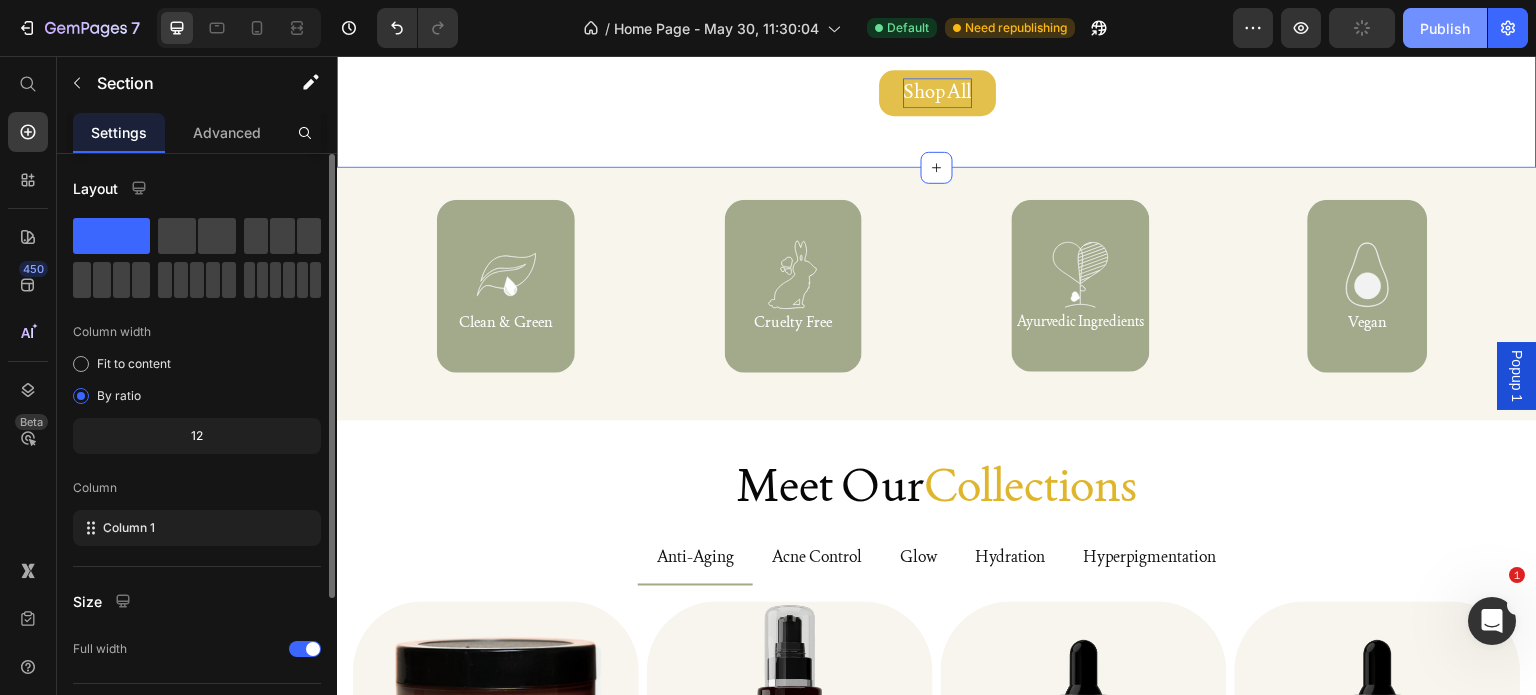 click on "Publish" at bounding box center [1445, 28] 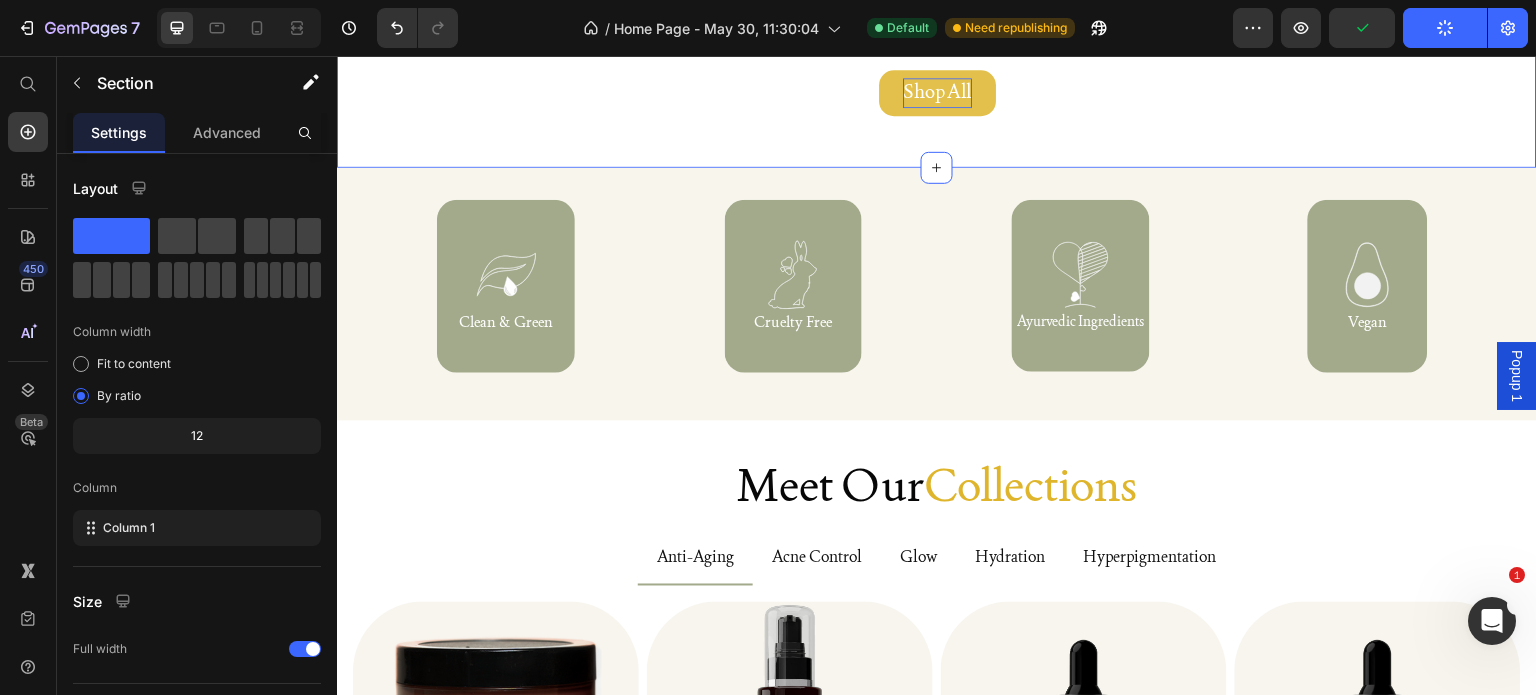 type 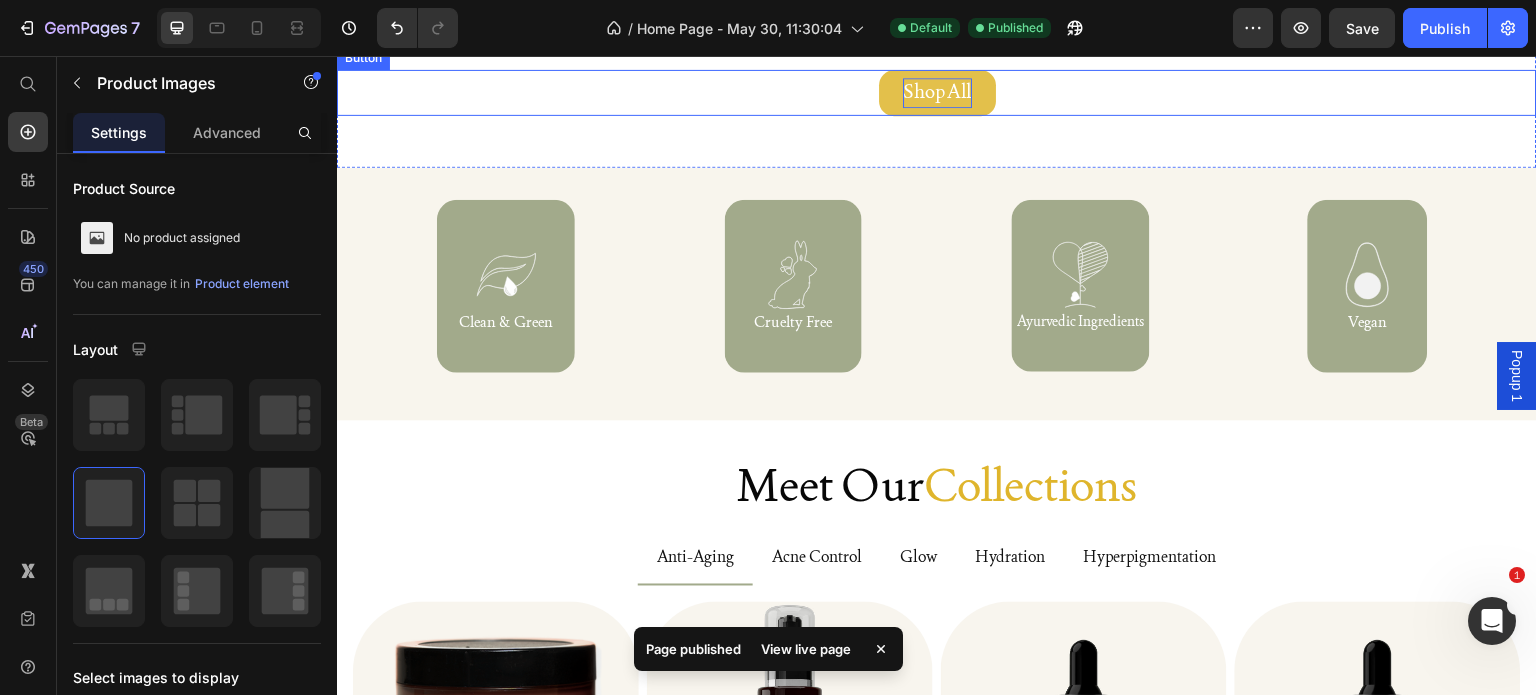 drag, startPoint x: 713, startPoint y: 468, endPoint x: 713, endPoint y: 499, distance: 31 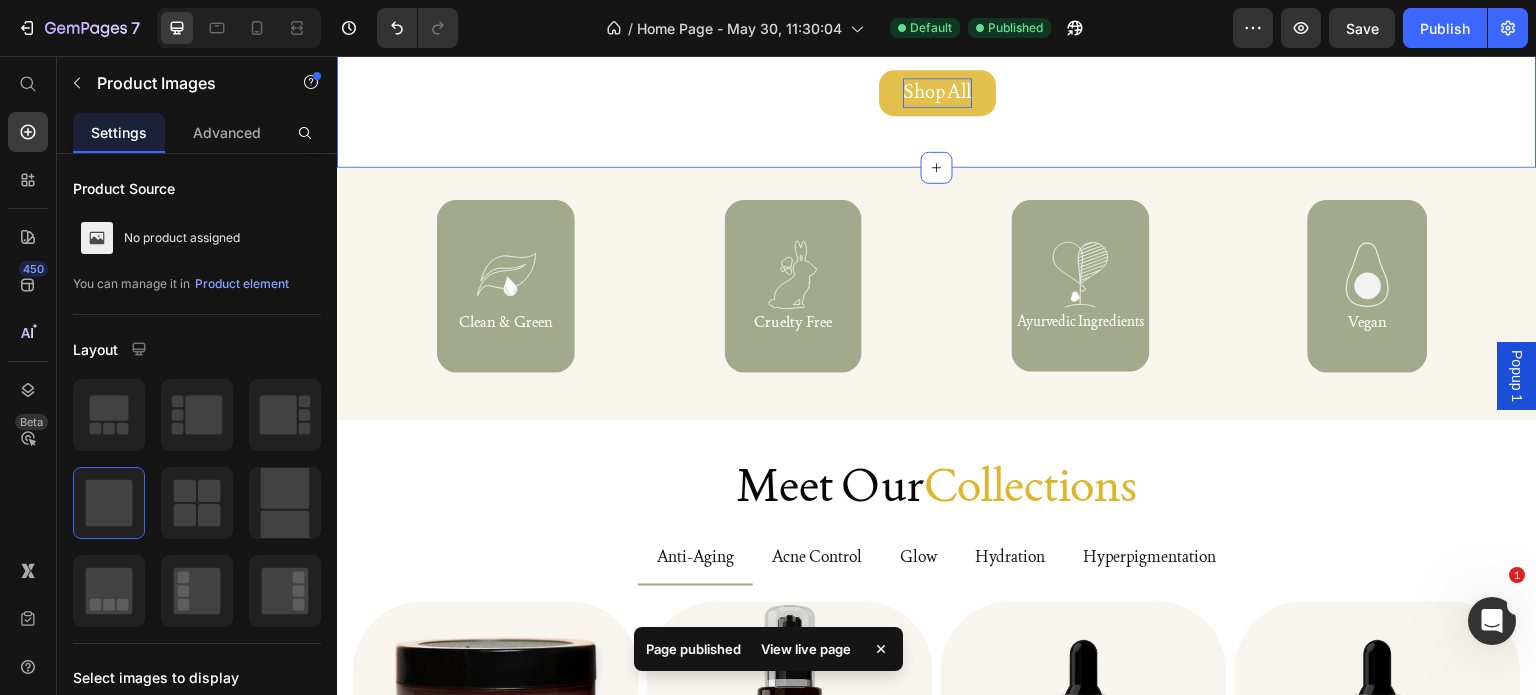click on "Product Images   0 Turmeric and Sandalwood Face Mask Product Title $33.00 Product Price $0.00 Product Price Row Add To cart Product Cart Button Buy it now Dynamic Checkout Row Row Product Images   16 Coconut Pulling Oil Mouthwash Product Title $15.00 Product Price $0.00 Product Price Row Add To cart Product Cart Button Buy it now Dynamic Checkout Row Row Product Images   0 Saffron Brightening Serum Product Title $69.00 Product Price $0.00 Product Price Row Add To cart Product Cart Button Buy it now Dynamic Checkout Row Row Product Images   0 Turmeric Brightening Glow Oil Product Title $39.00 Product Price $0.00 Product Price Row Add To cart Product Cart Button Buy it now Dynamic Checkout Row Row Product Images   0 Rose & Jasmine Face Cleanser Product Title $24.00 Product Price $0.00 Product Price Row Add To cart Product Cart Button Buy it now Dynamic Checkout Row Row Product Images   0 Ashwagandha Face Moisturizer Product Title $36.00 Product Price $0.00 Product Price Row Add To cart Product Cart Button Row" at bounding box center (937, -110) 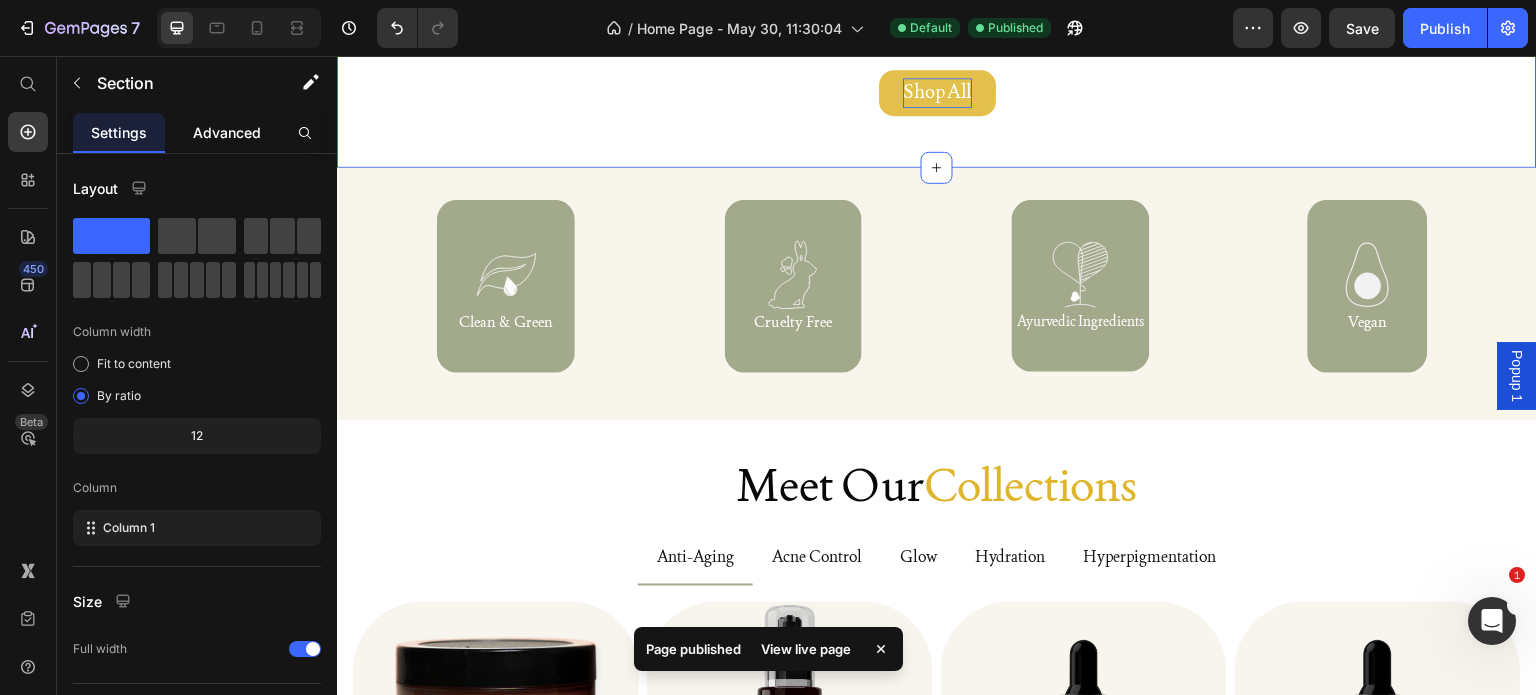 click on "Advanced" at bounding box center [227, 132] 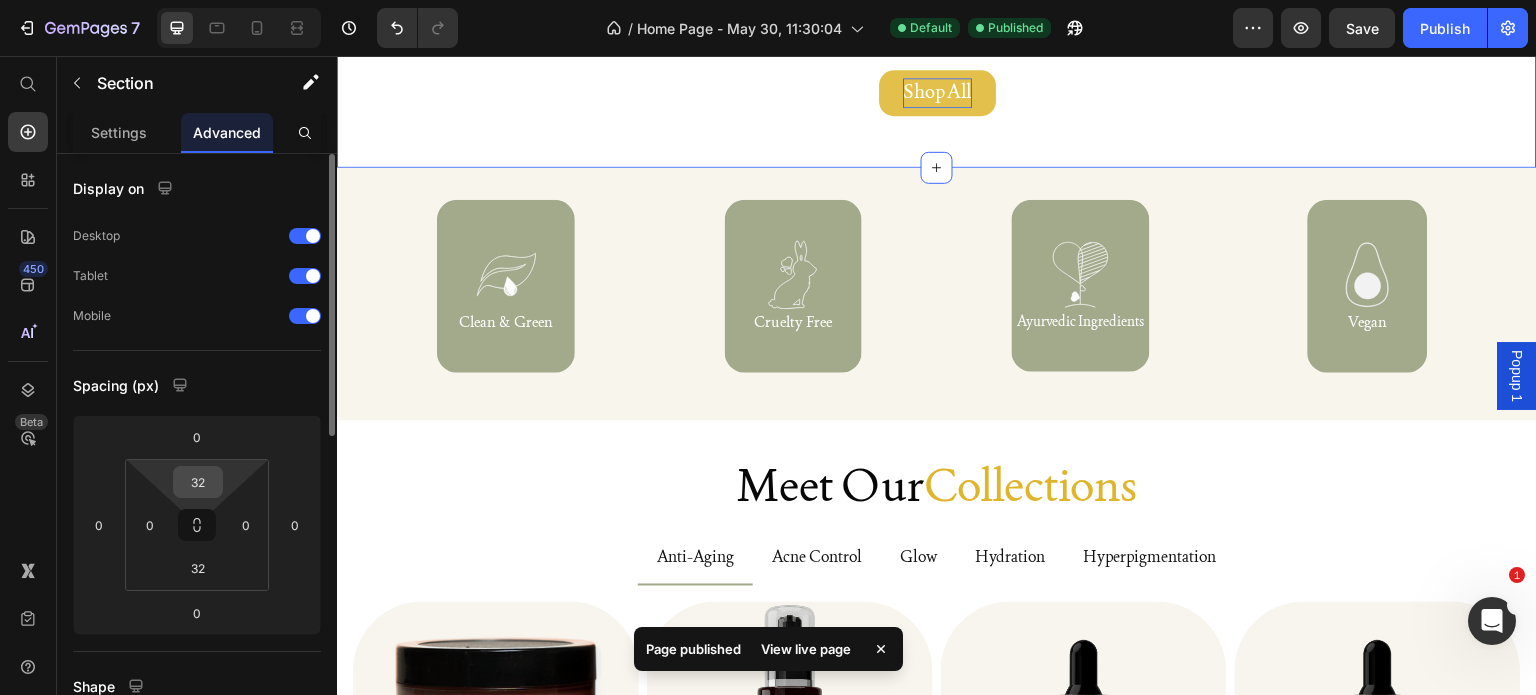 click on "32" at bounding box center (198, 482) 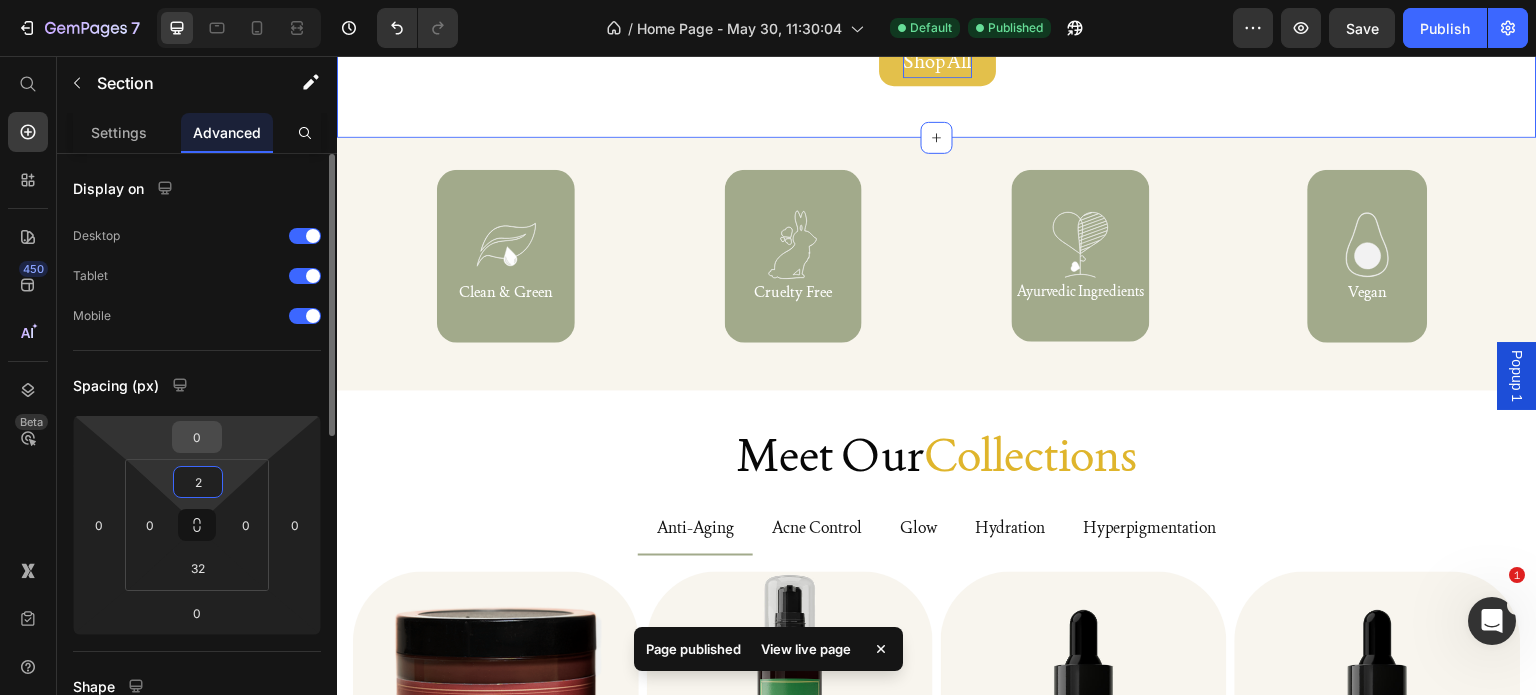 type on "20" 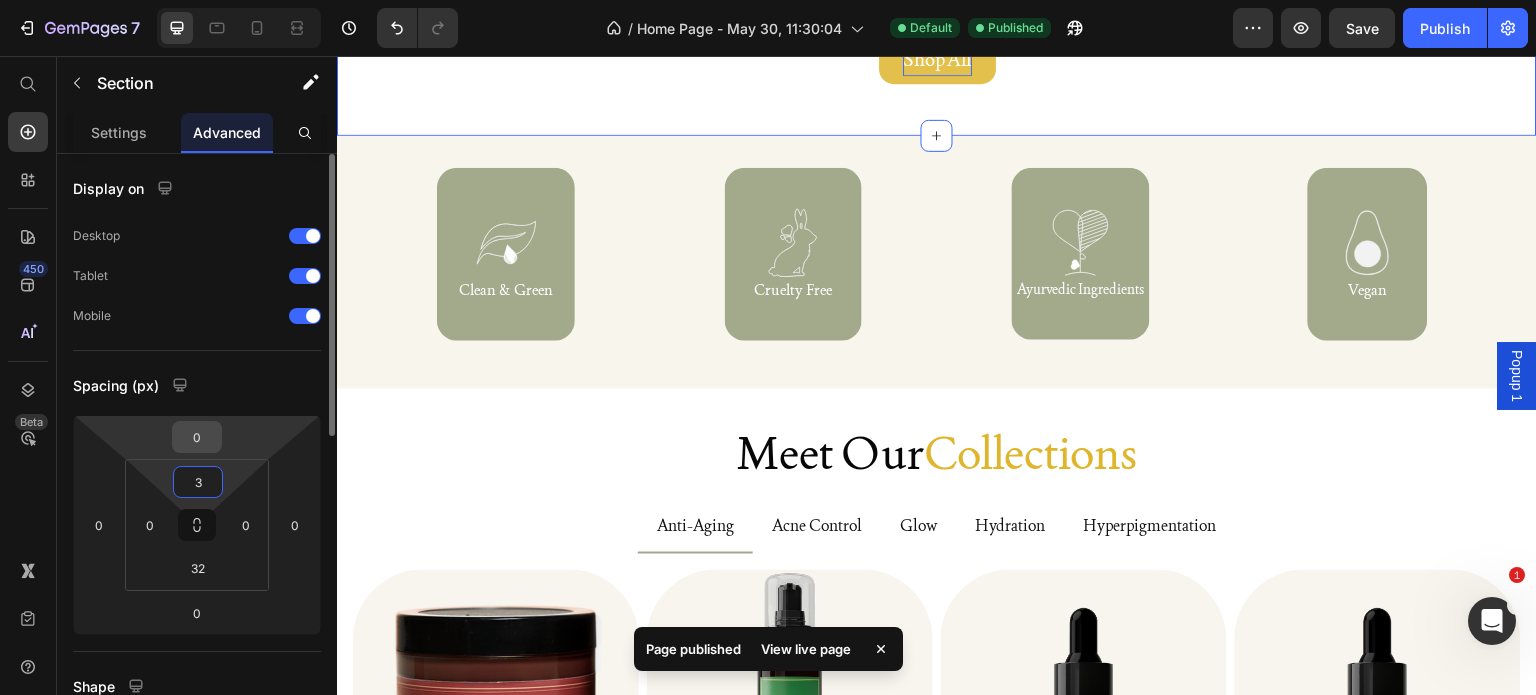 type on "32" 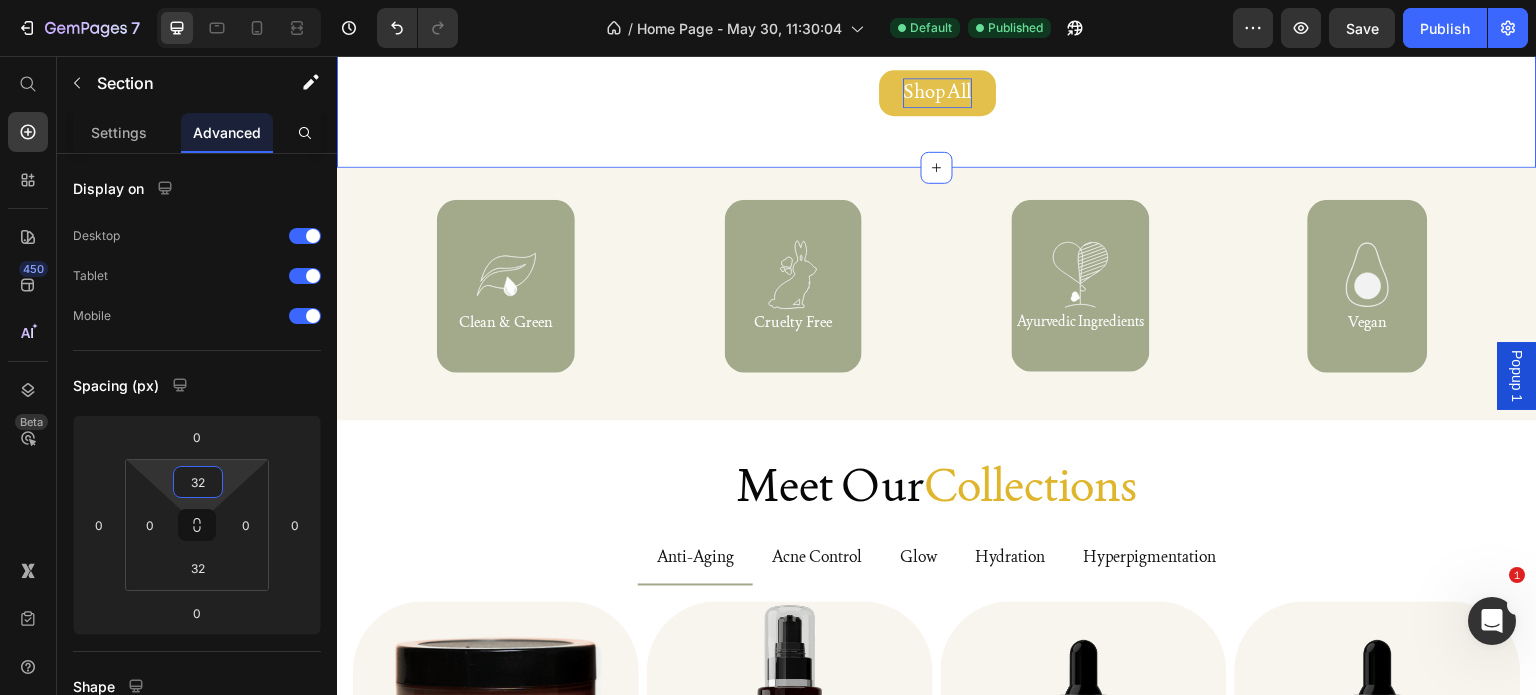 click on "Preview  Save   Publish" at bounding box center (1380, 28) 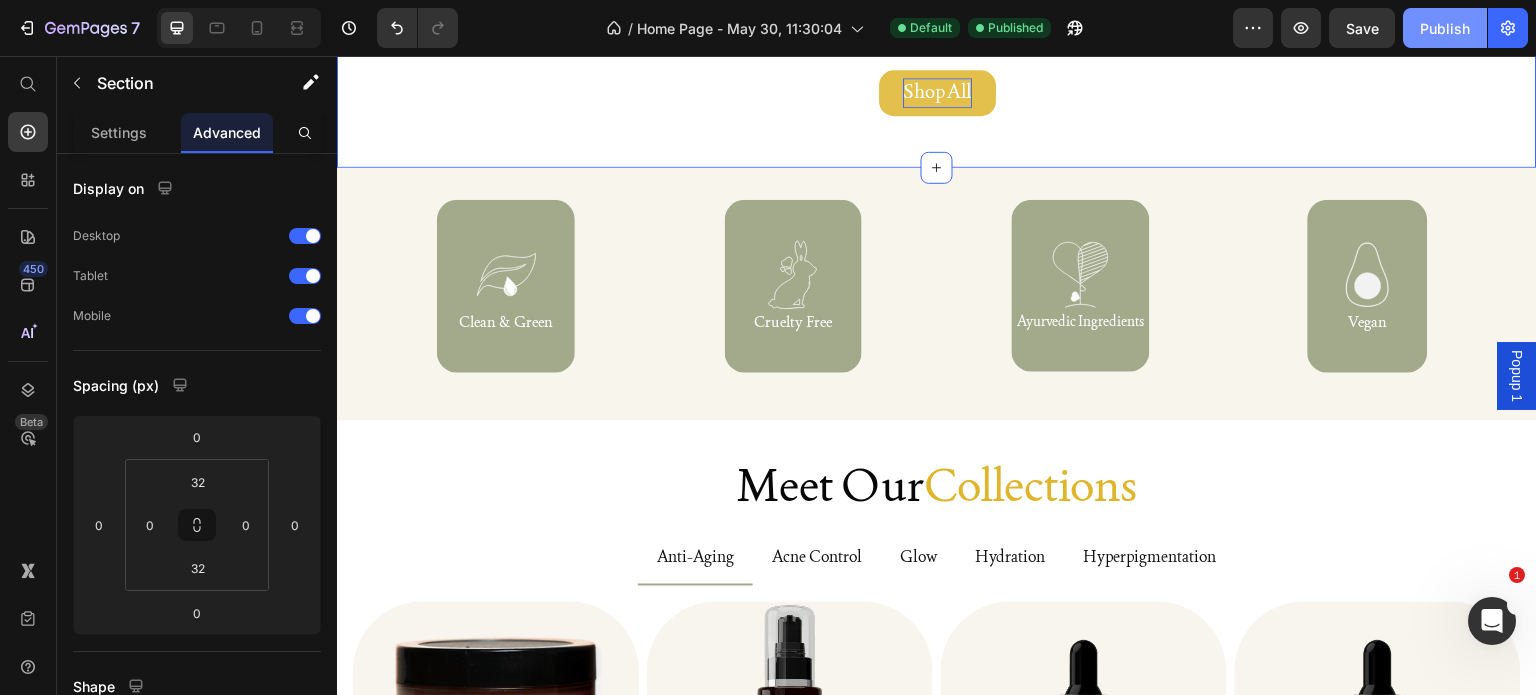 click on "Publish" at bounding box center (1445, 28) 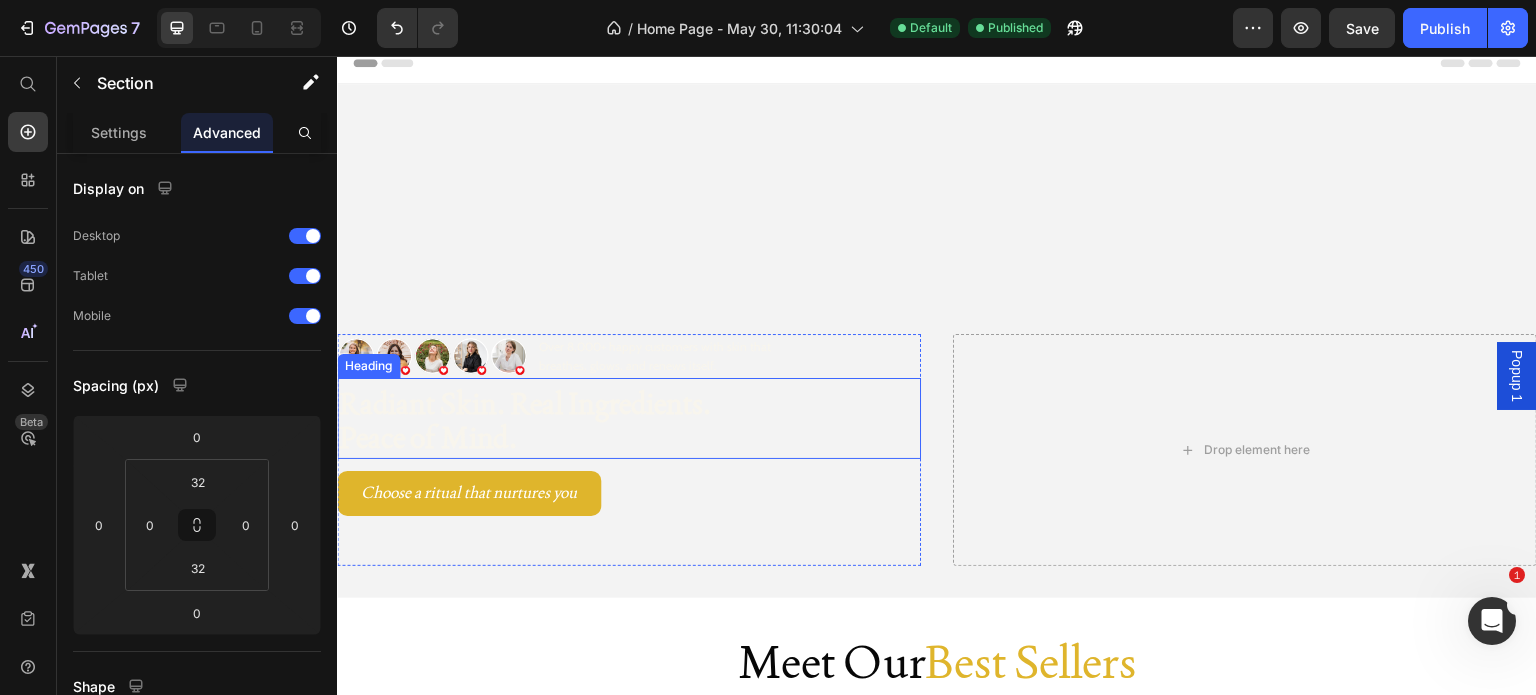 scroll, scrollTop: 0, scrollLeft: 0, axis: both 